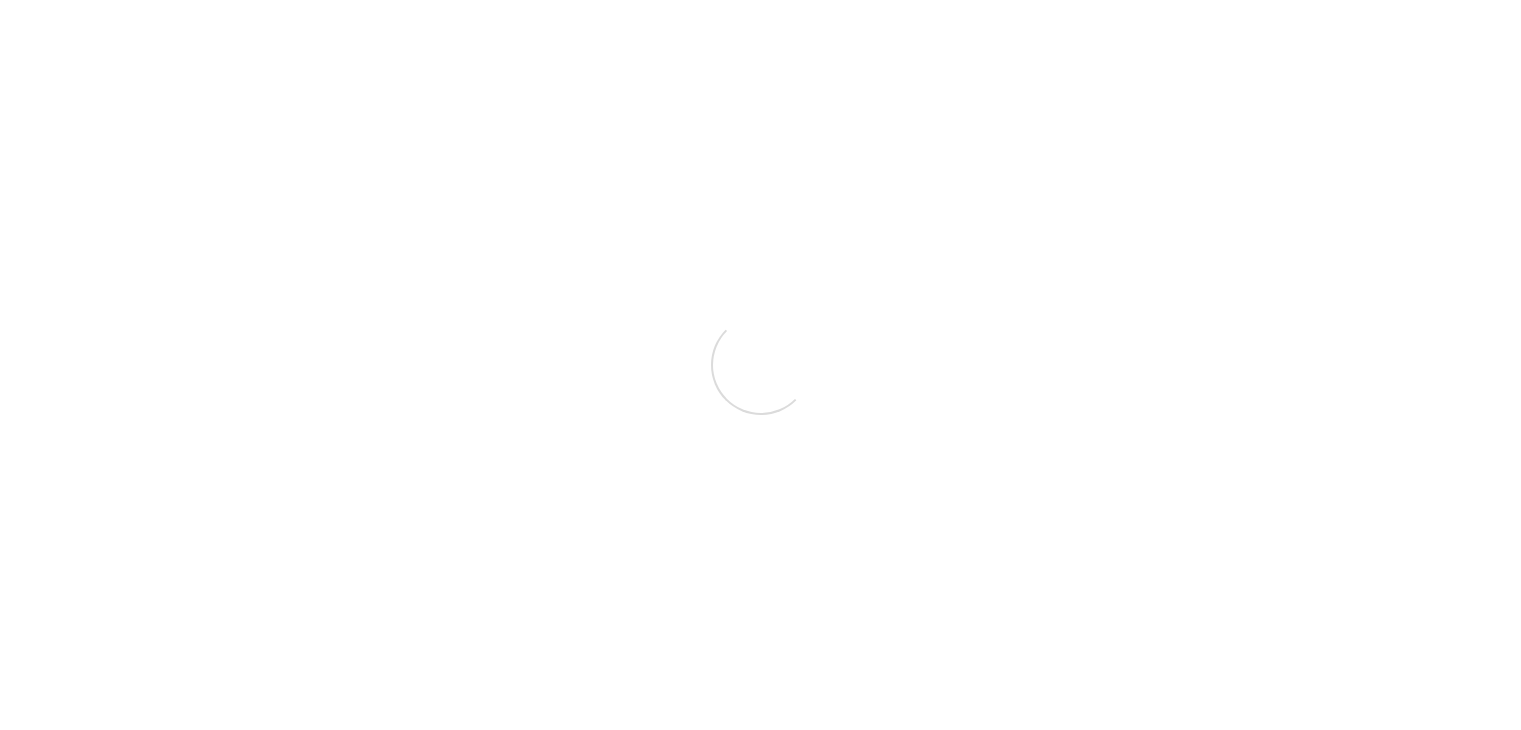 scroll, scrollTop: 0, scrollLeft: 0, axis: both 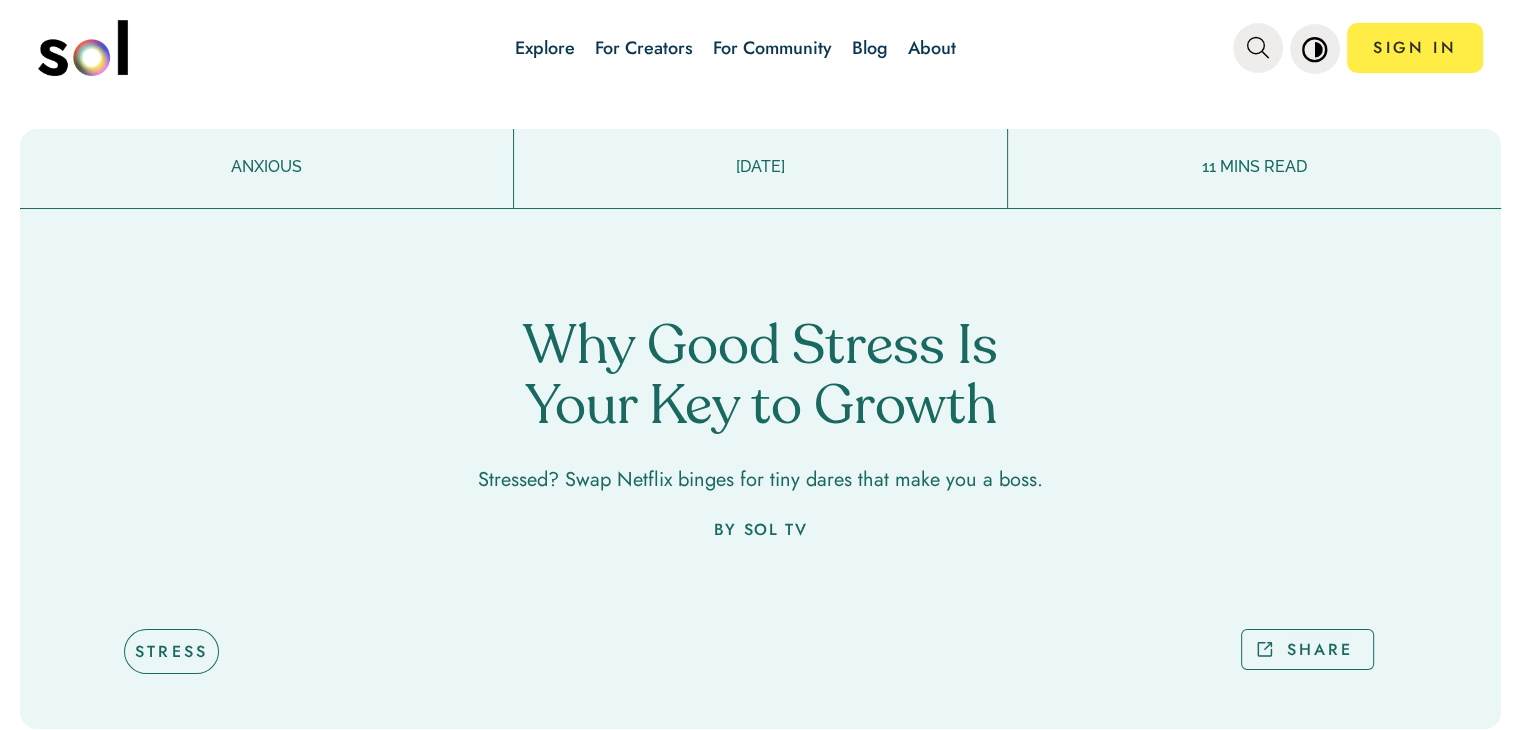 click on "Blog" at bounding box center (870, 48) 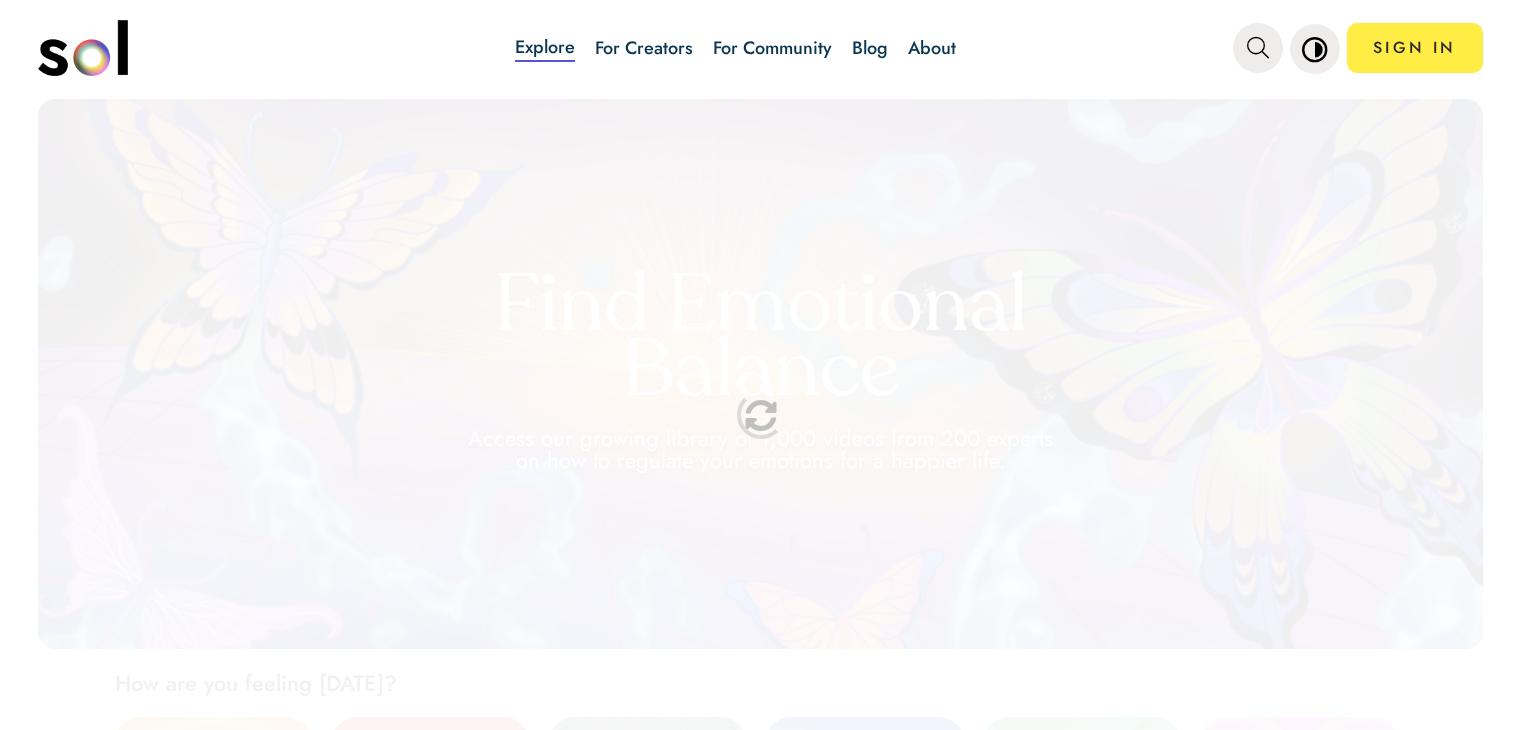 scroll, scrollTop: 0, scrollLeft: 0, axis: both 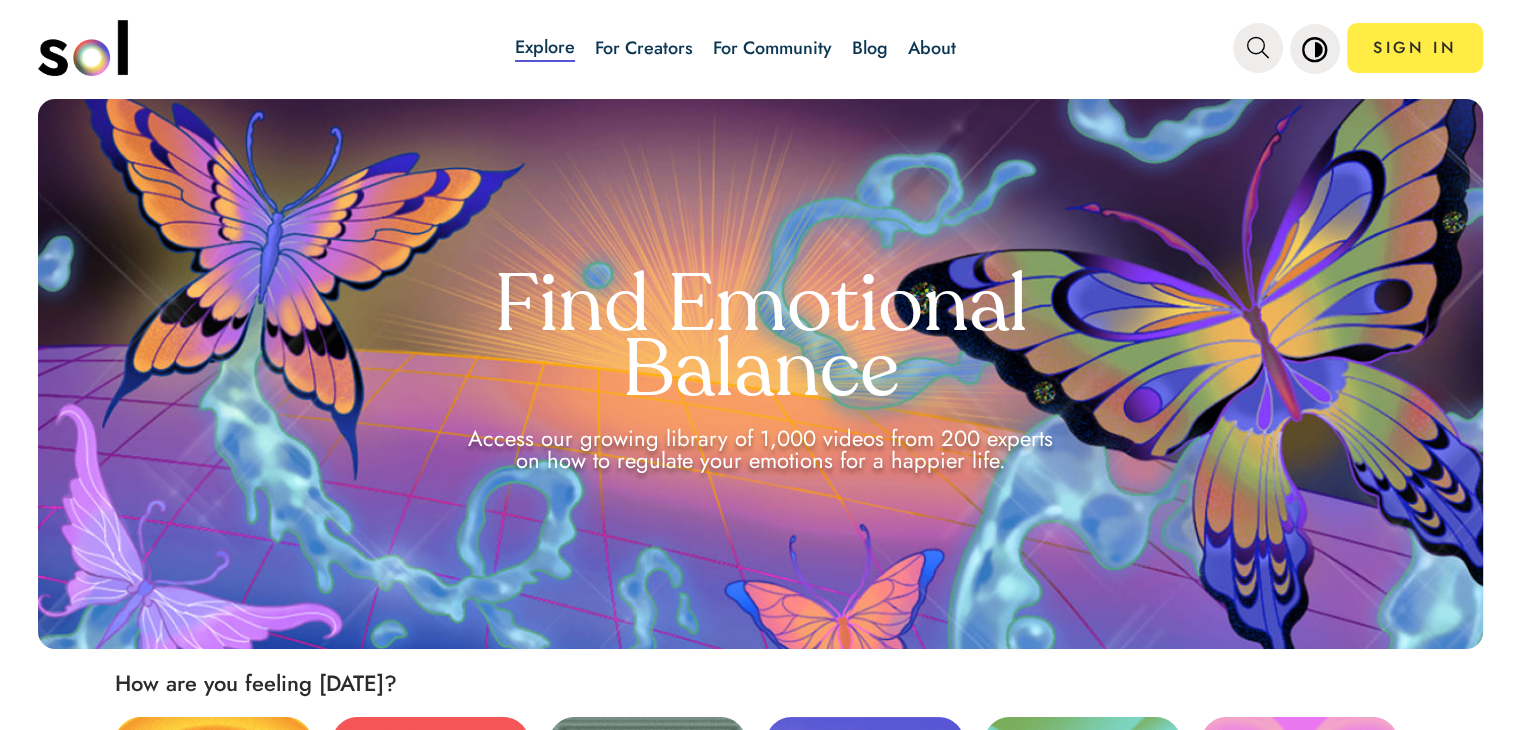 click on "Blog" at bounding box center (870, 48) 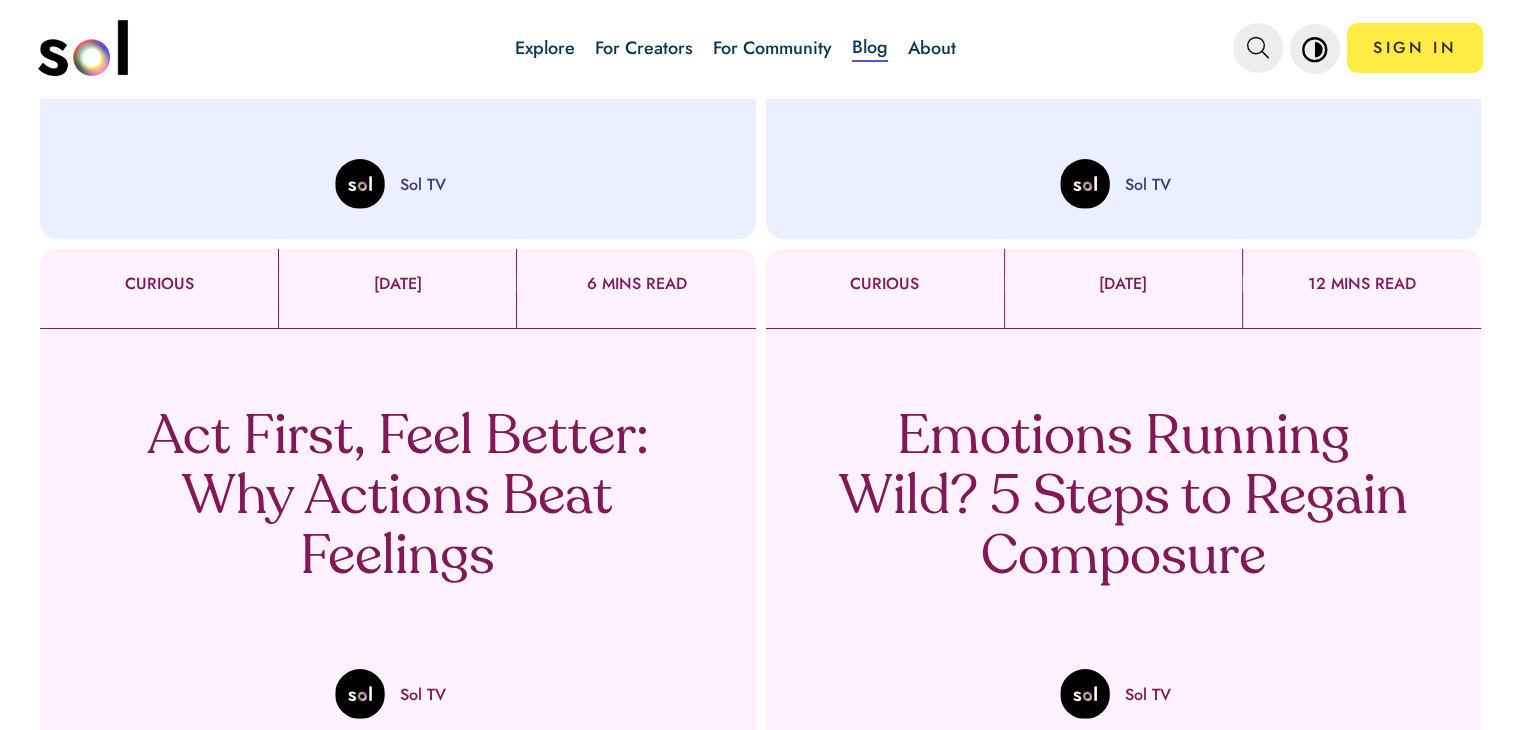 scroll, scrollTop: 1600, scrollLeft: 0, axis: vertical 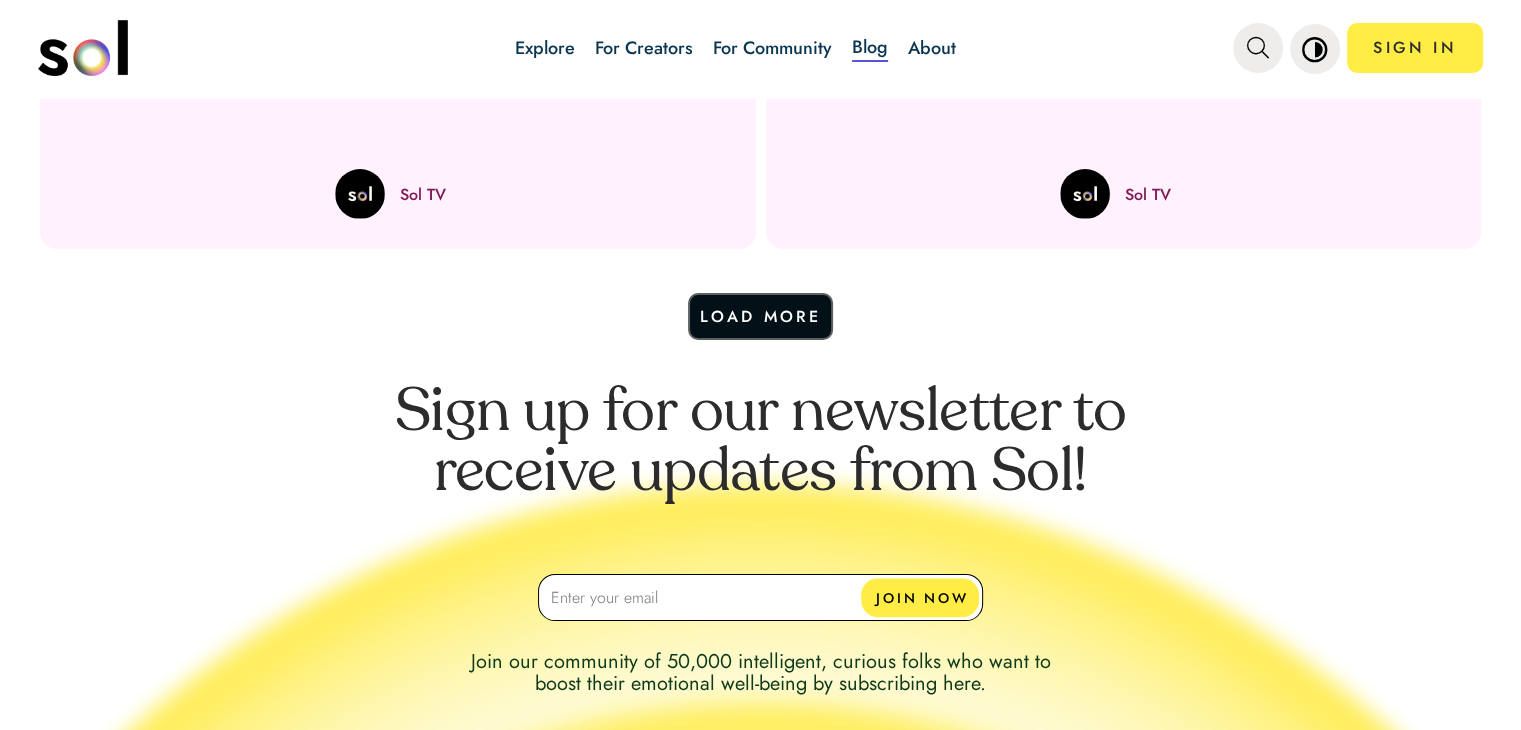 click on "Load More" at bounding box center [761, 316] 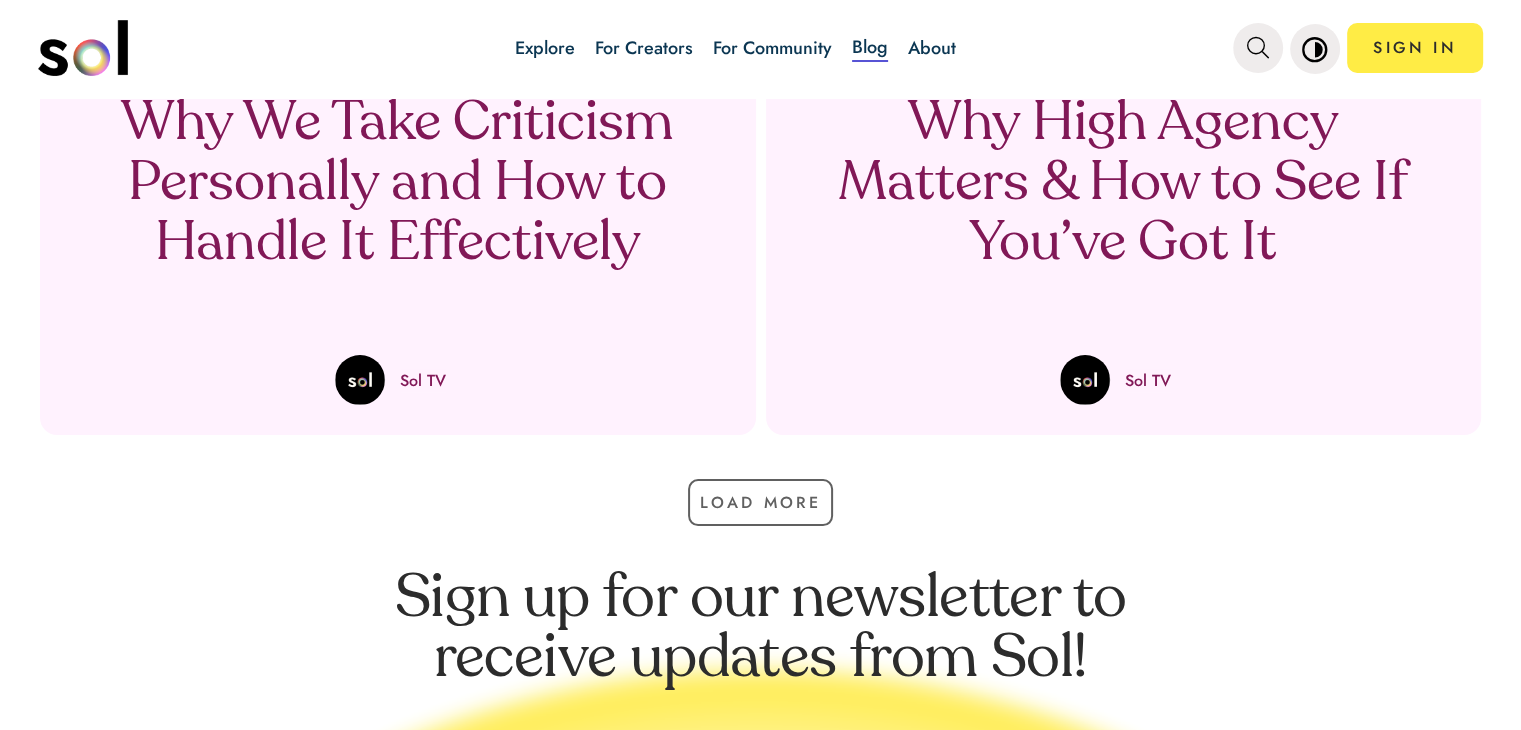 scroll, scrollTop: 2300, scrollLeft: 0, axis: vertical 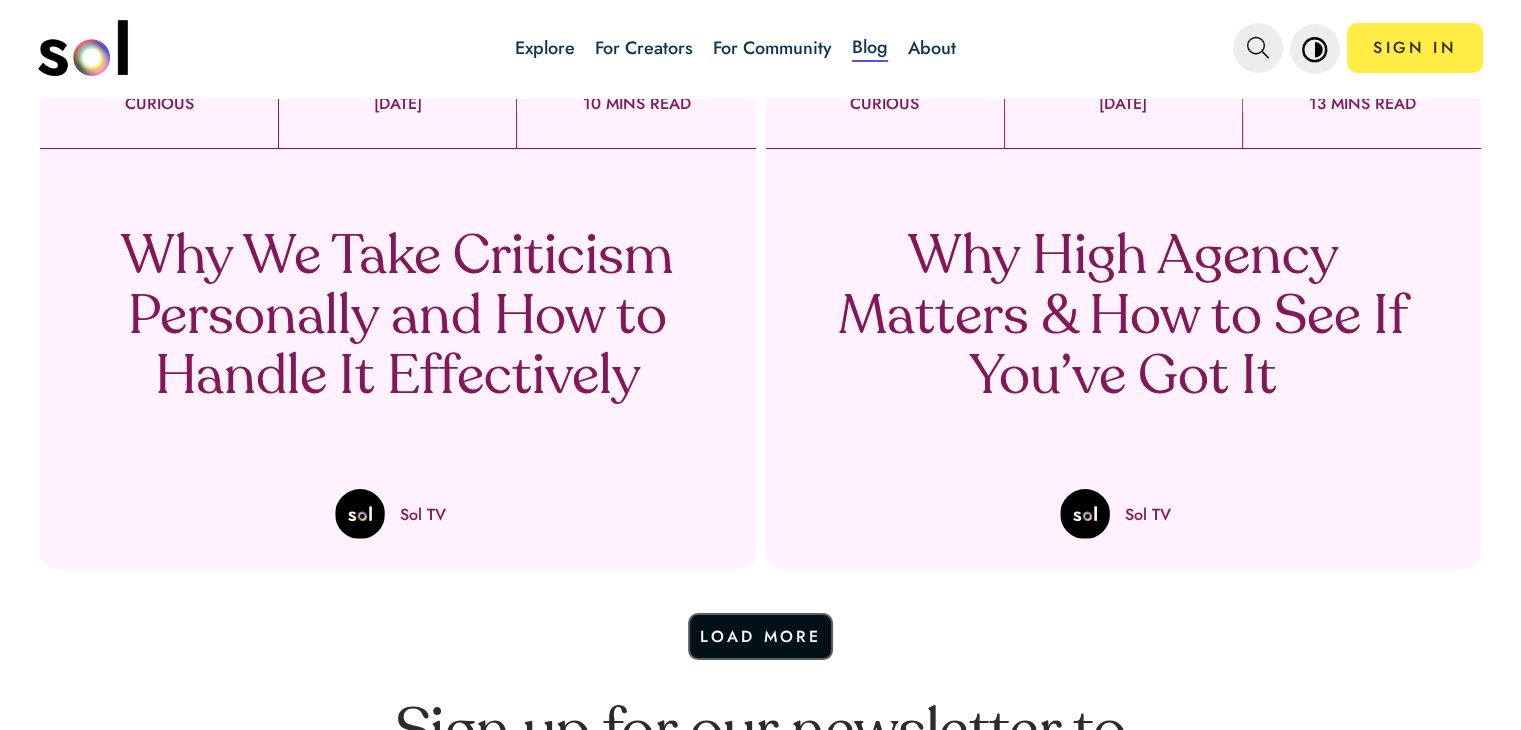 drag, startPoint x: 772, startPoint y: 672, endPoint x: 768, endPoint y: 638, distance: 34.234486 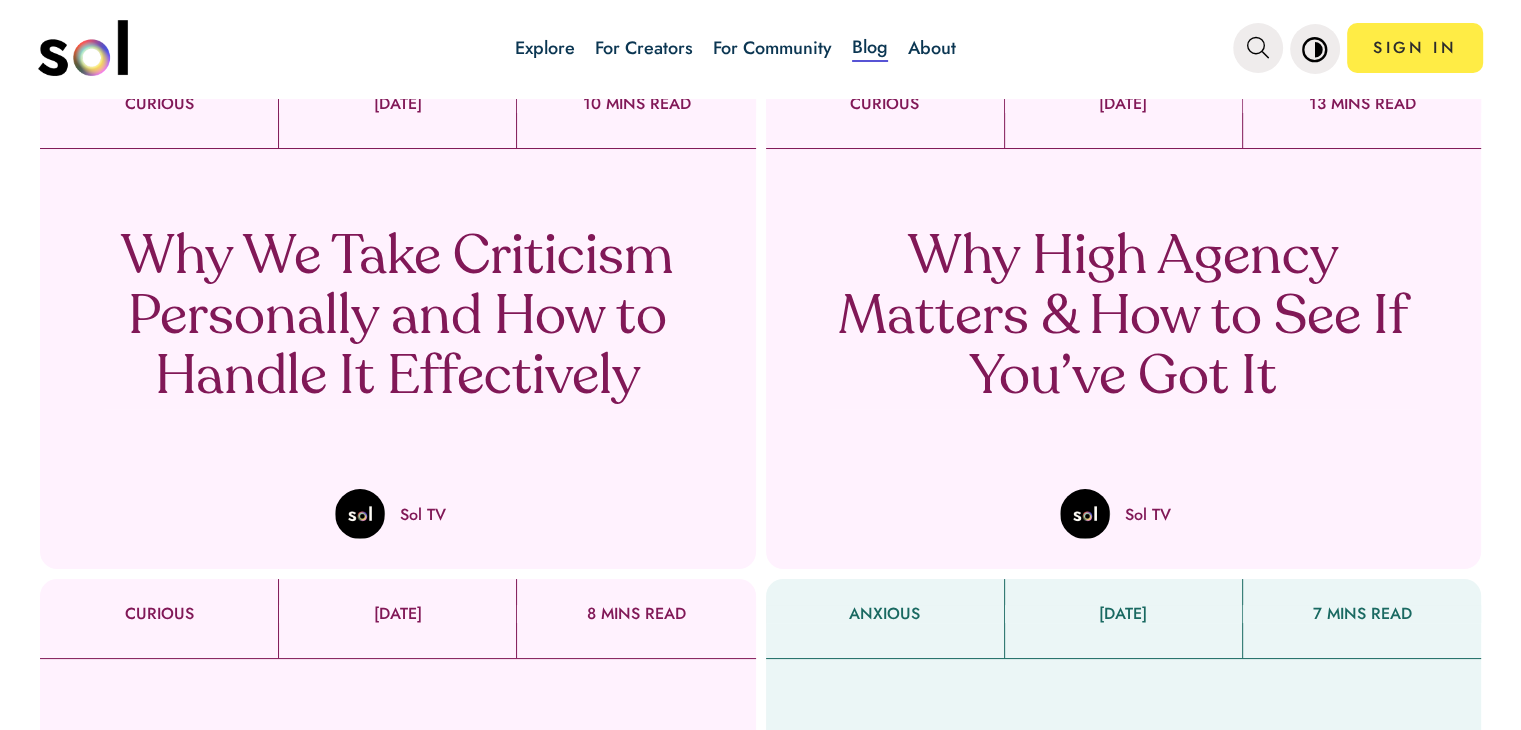 scroll, scrollTop: 2900, scrollLeft: 0, axis: vertical 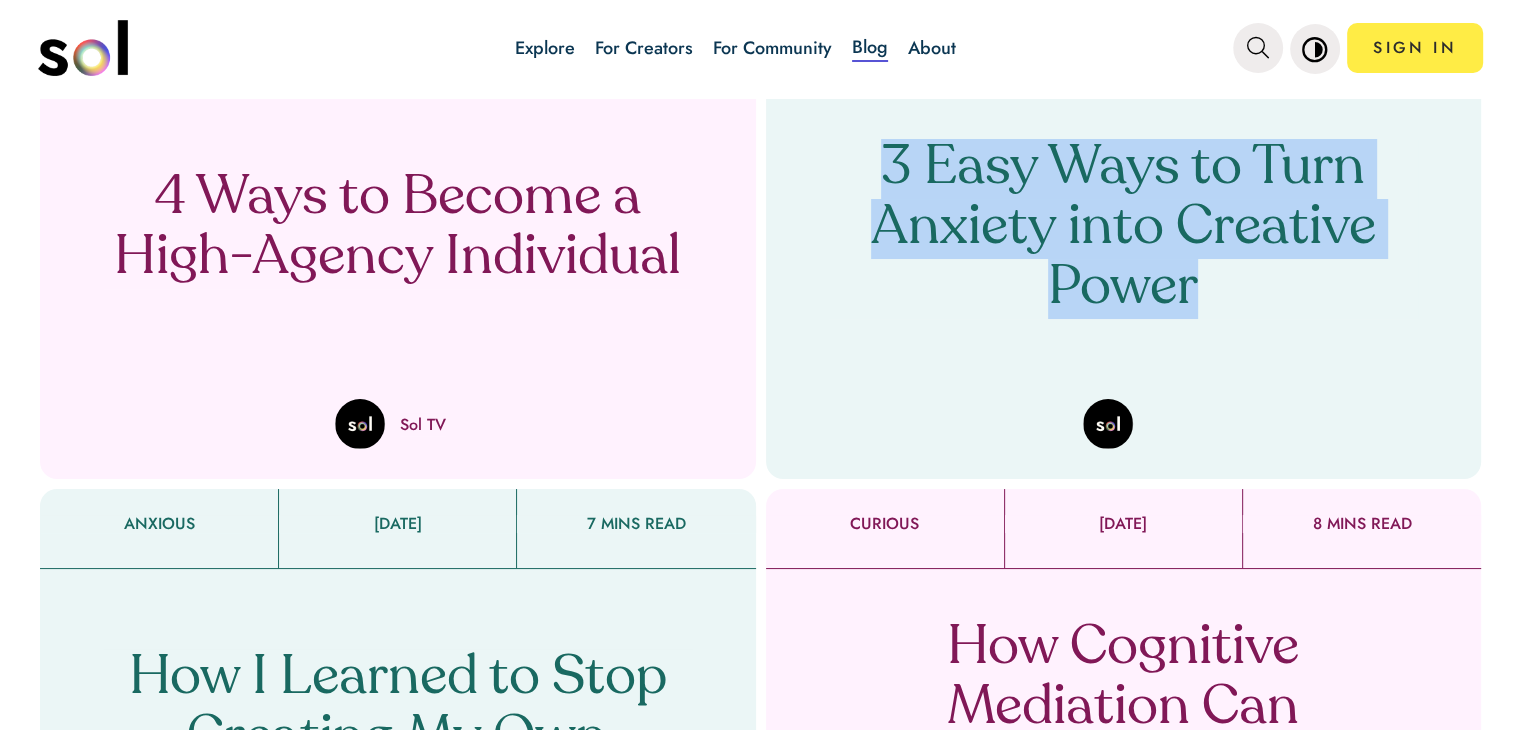 drag, startPoint x: 864, startPoint y: 151, endPoint x: 1382, endPoint y: 283, distance: 534.554 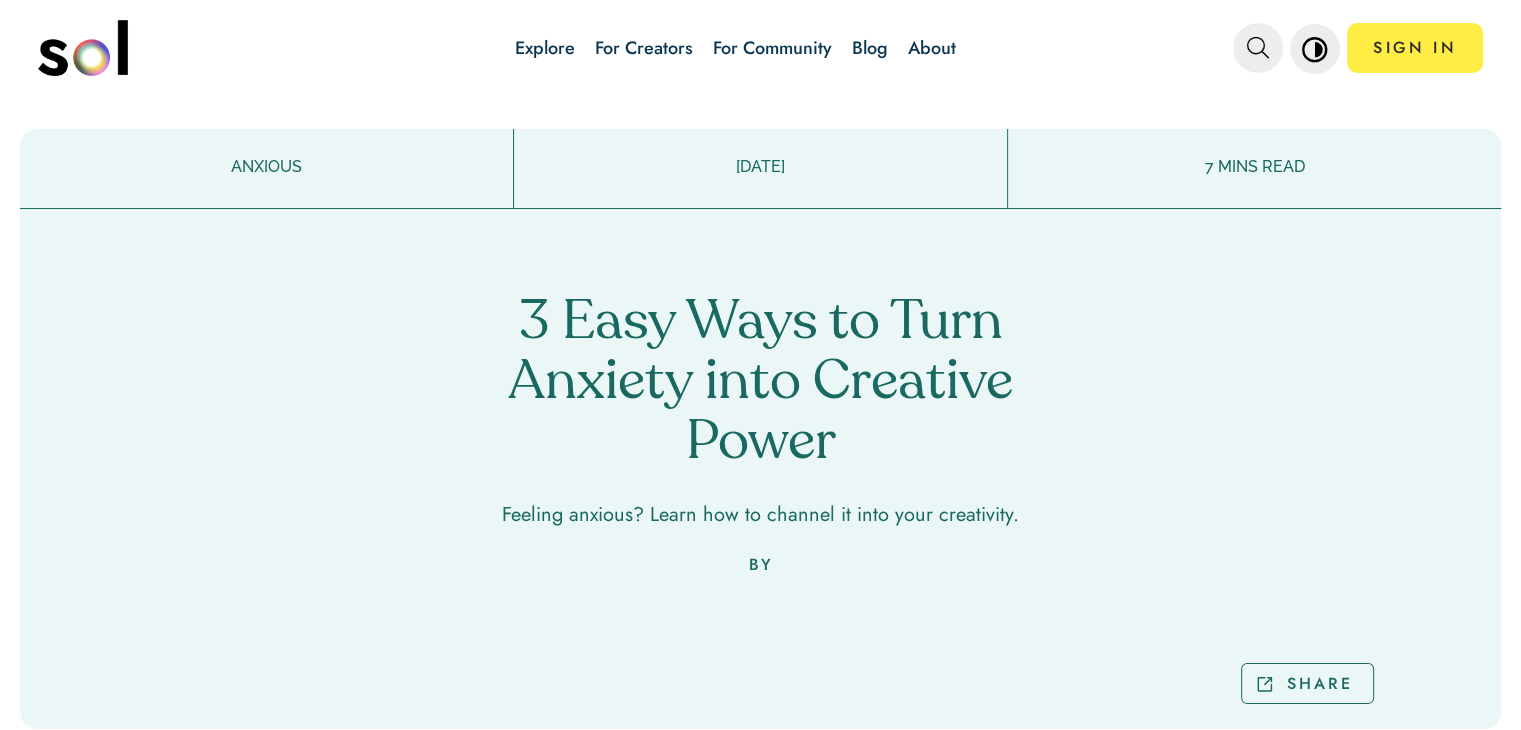 scroll, scrollTop: 0, scrollLeft: 0, axis: both 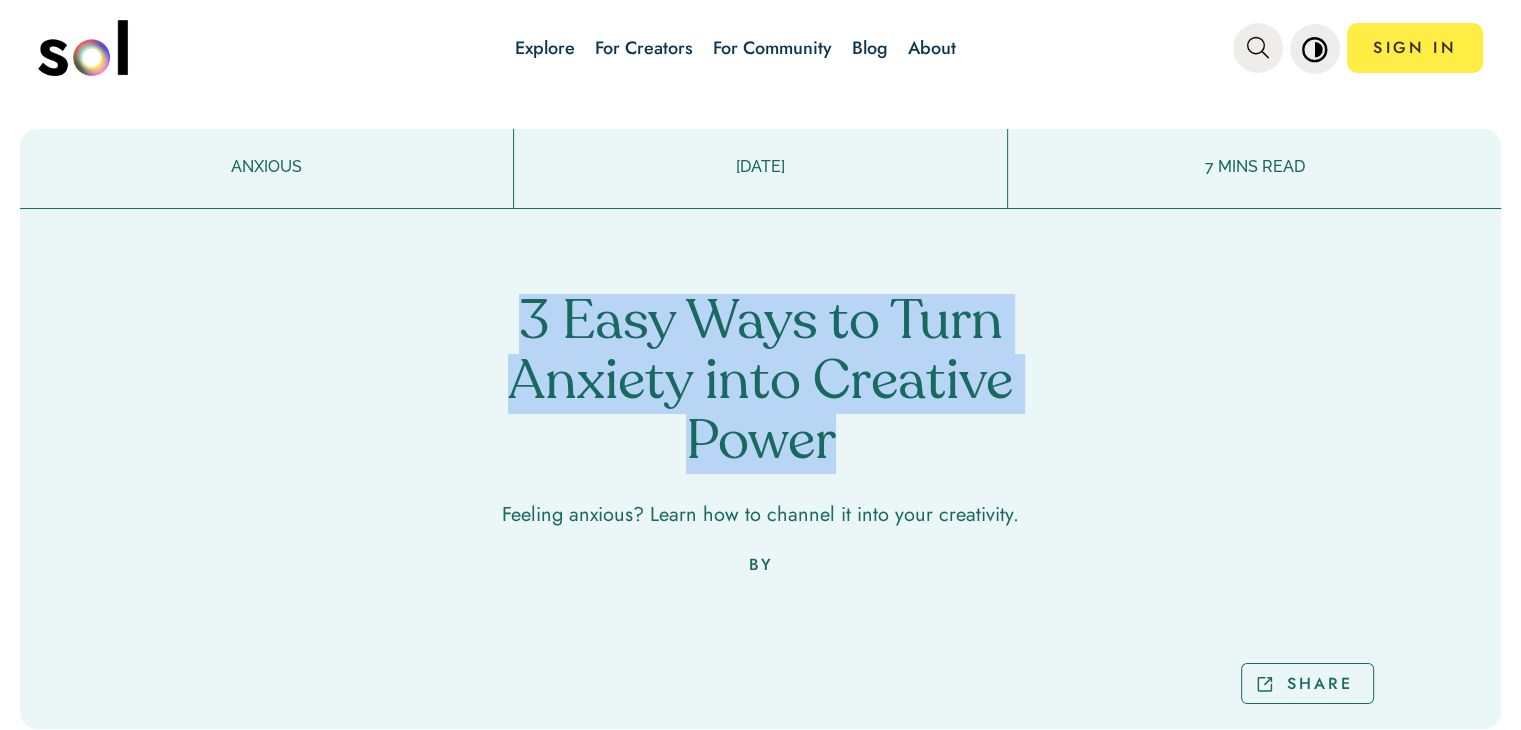drag, startPoint x: 504, startPoint y: 301, endPoint x: 1048, endPoint y: 442, distance: 561.97595 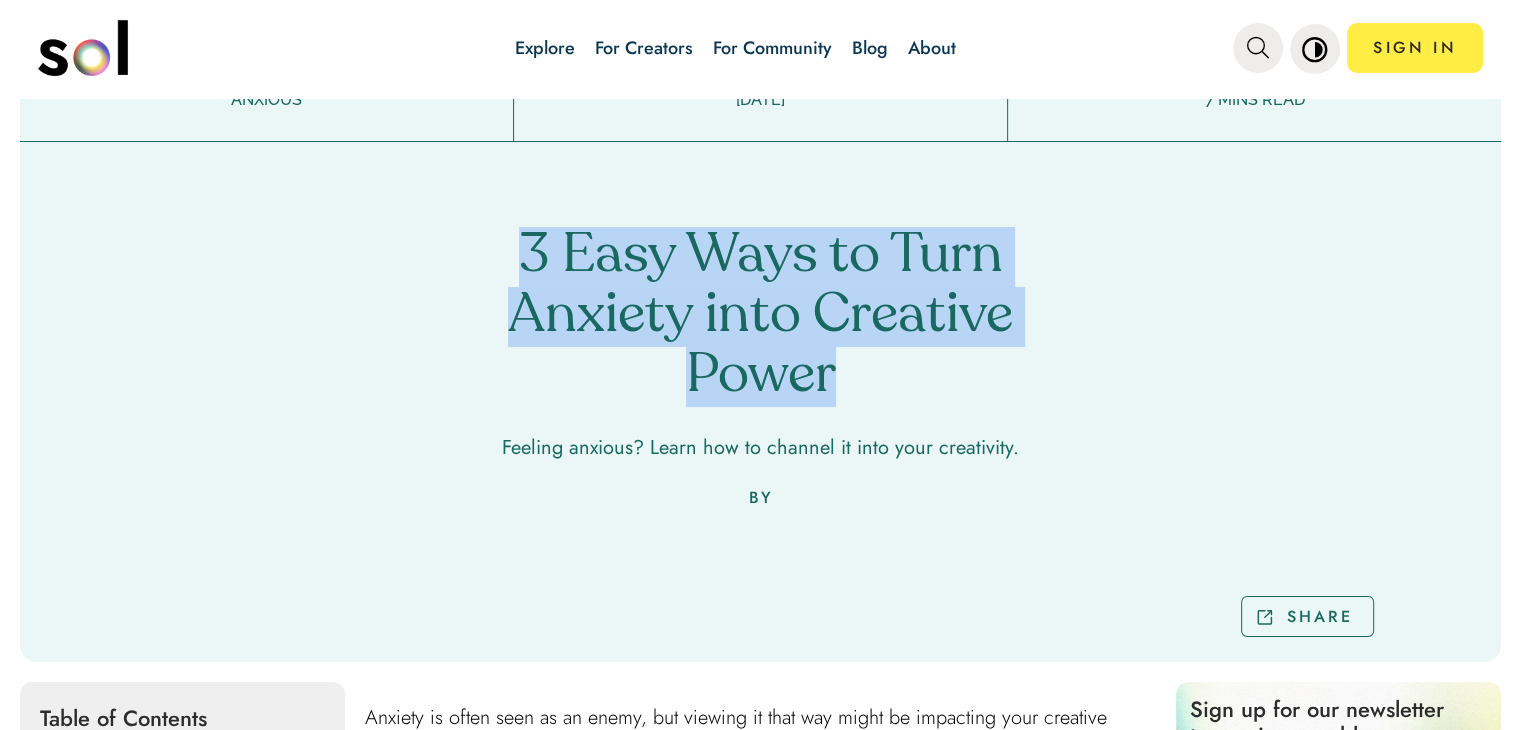 scroll, scrollTop: 200, scrollLeft: 0, axis: vertical 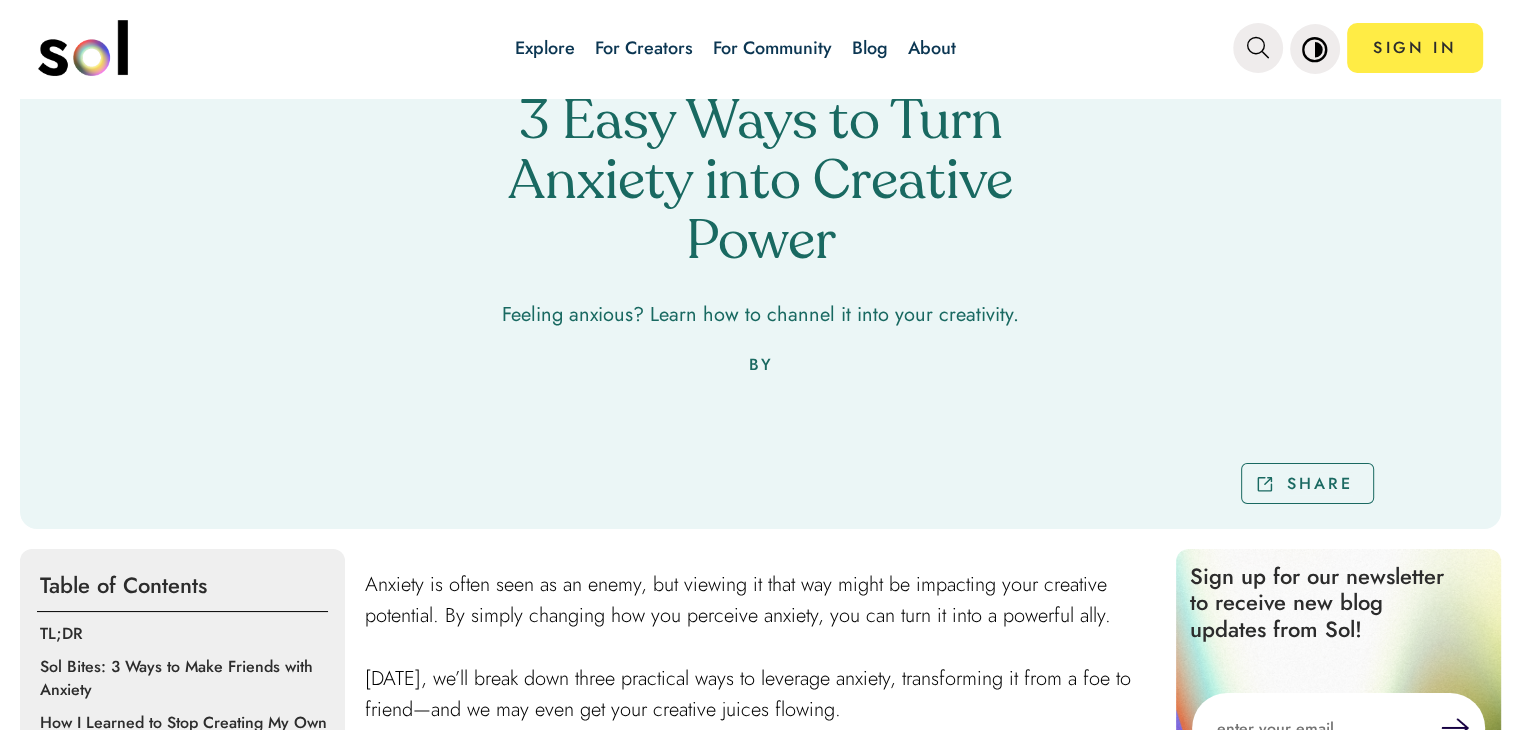 click on "Feeling anxious? Learn how to channel it into your creativity." at bounding box center (760, 315) 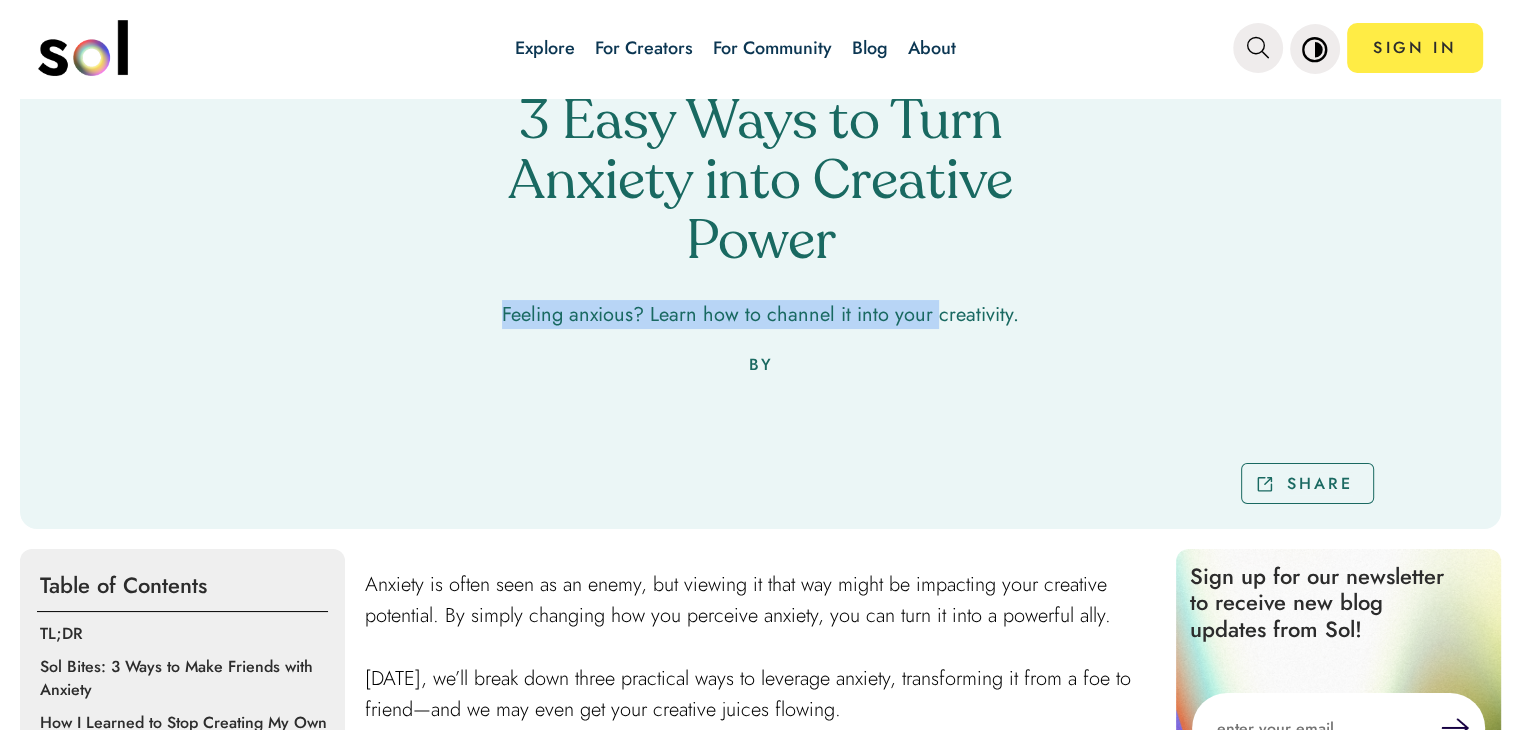 drag, startPoint x: 480, startPoint y: 309, endPoint x: 932, endPoint y: 384, distance: 458.18008 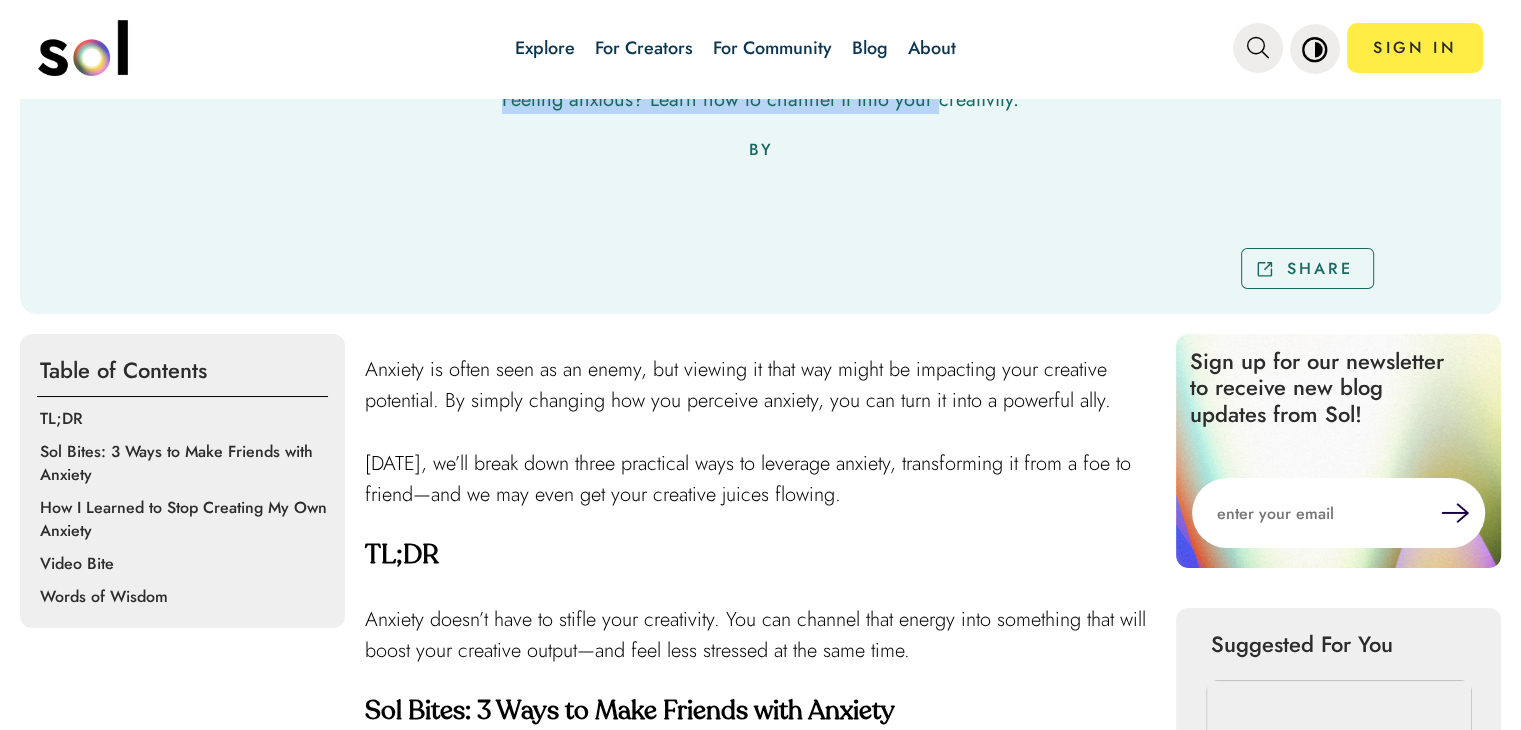 scroll, scrollTop: 500, scrollLeft: 0, axis: vertical 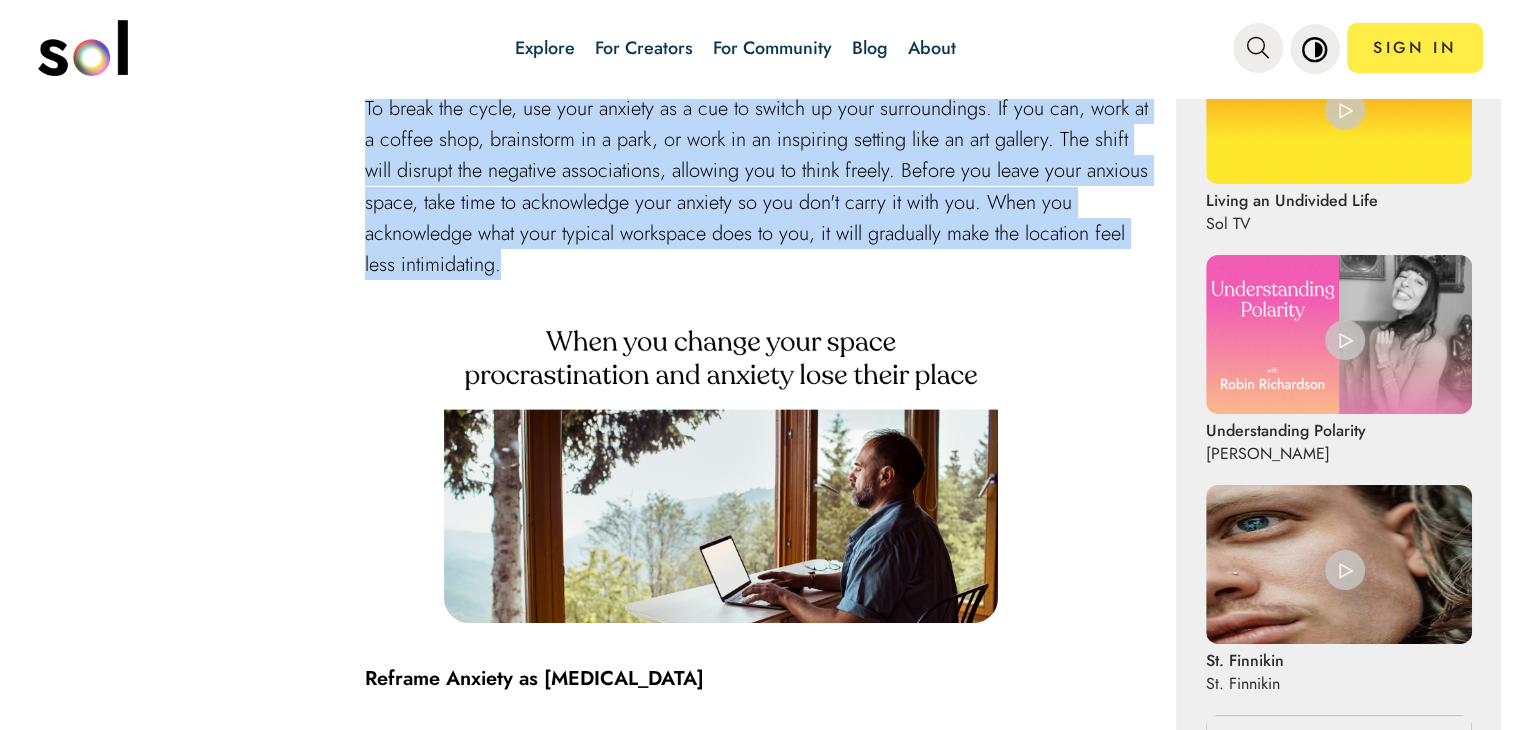 drag, startPoint x: 365, startPoint y: 278, endPoint x: 916, endPoint y: 257, distance: 551.4 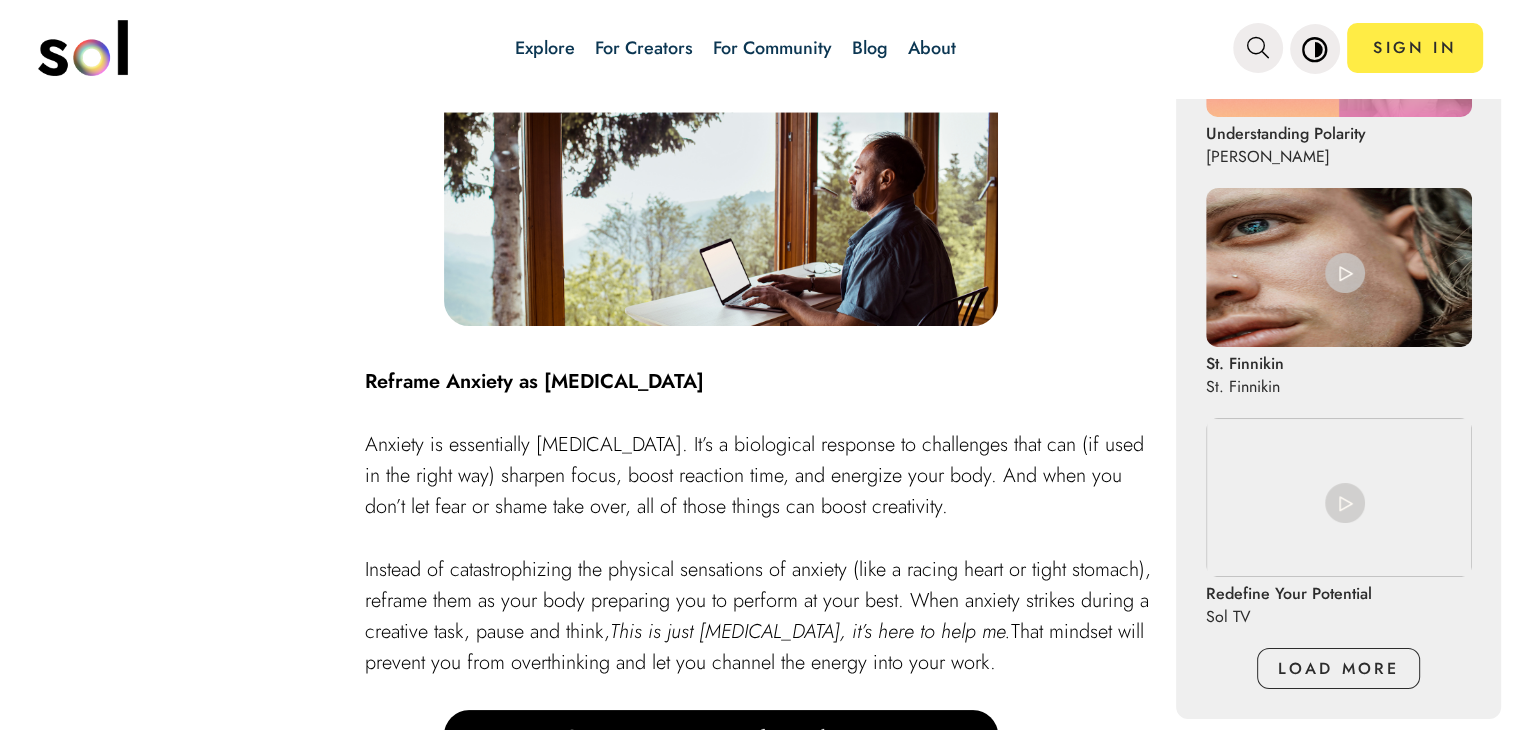 scroll, scrollTop: 1600, scrollLeft: 0, axis: vertical 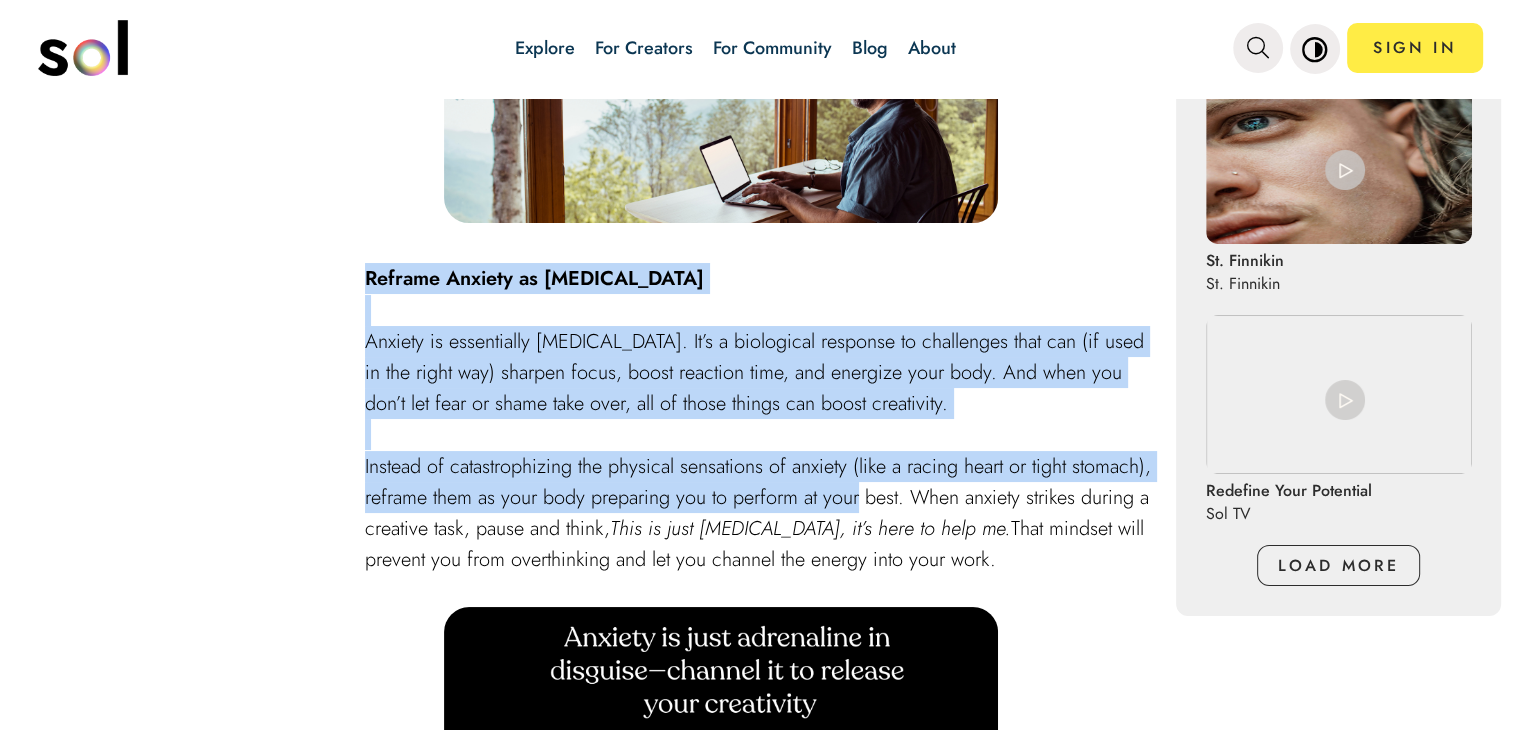 drag, startPoint x: 365, startPoint y: 371, endPoint x: 1101, endPoint y: 559, distance: 759.6315 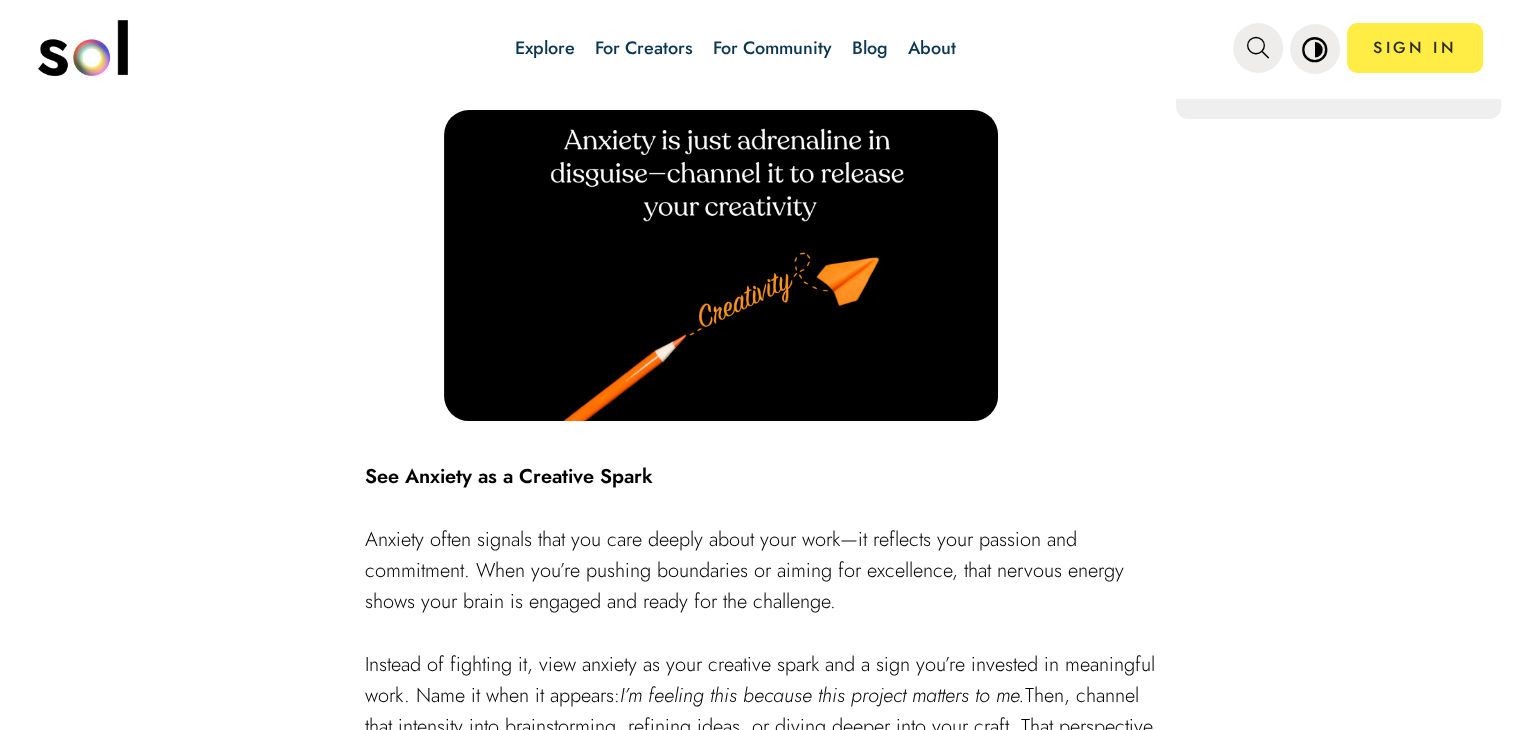 scroll, scrollTop: 2300, scrollLeft: 0, axis: vertical 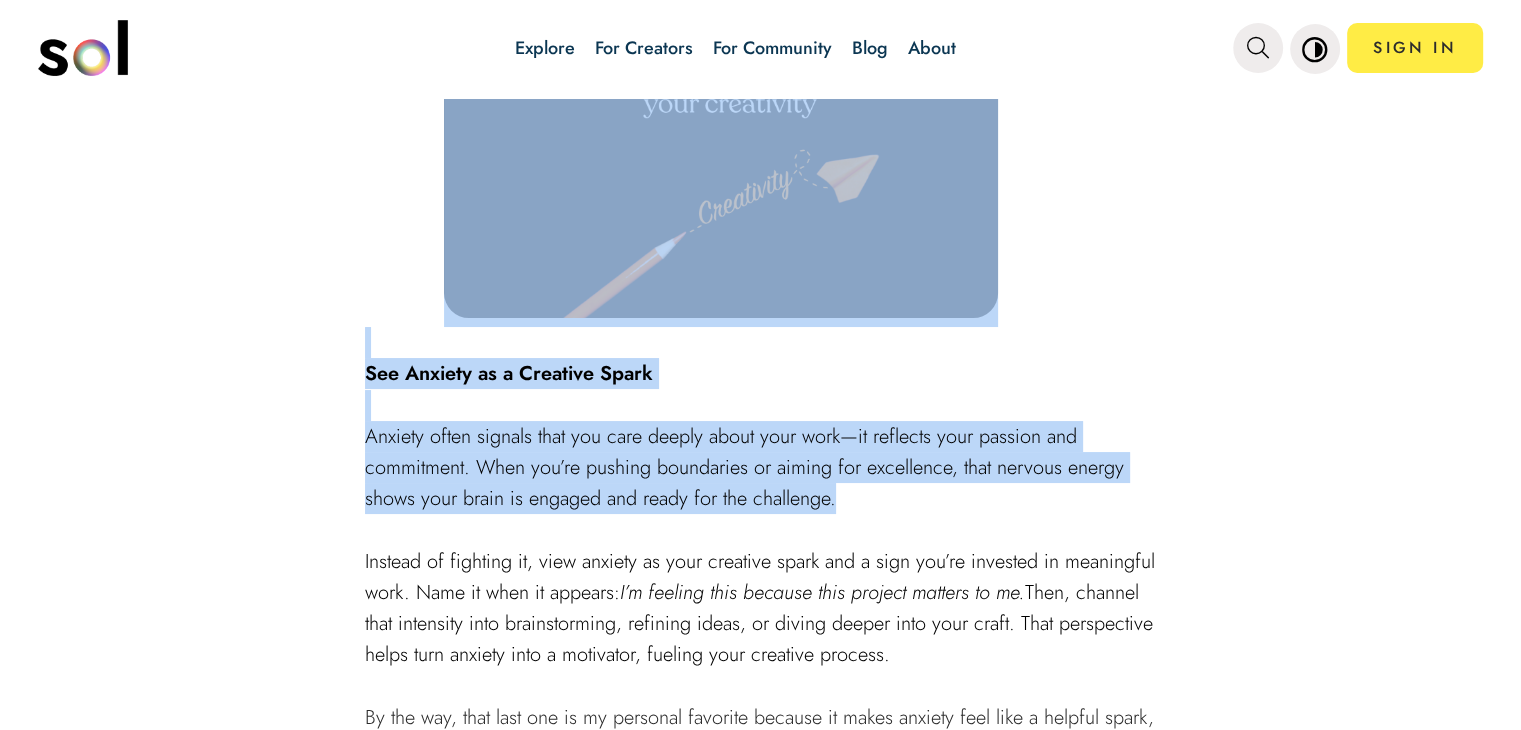 drag, startPoint x: 352, startPoint y: 361, endPoint x: 924, endPoint y: 488, distance: 585.9292 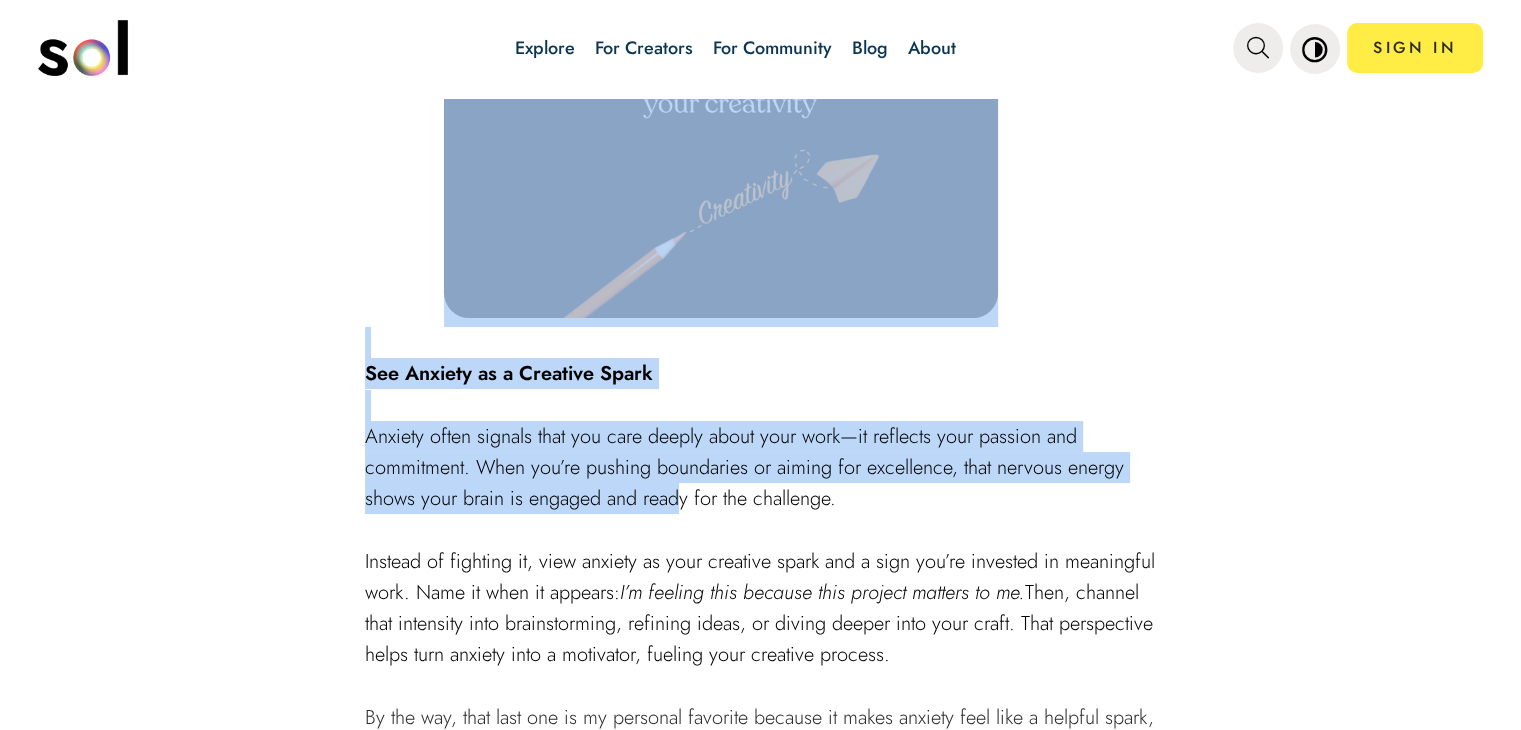 drag, startPoint x: 356, startPoint y: 356, endPoint x: 680, endPoint y: 475, distance: 345.1623 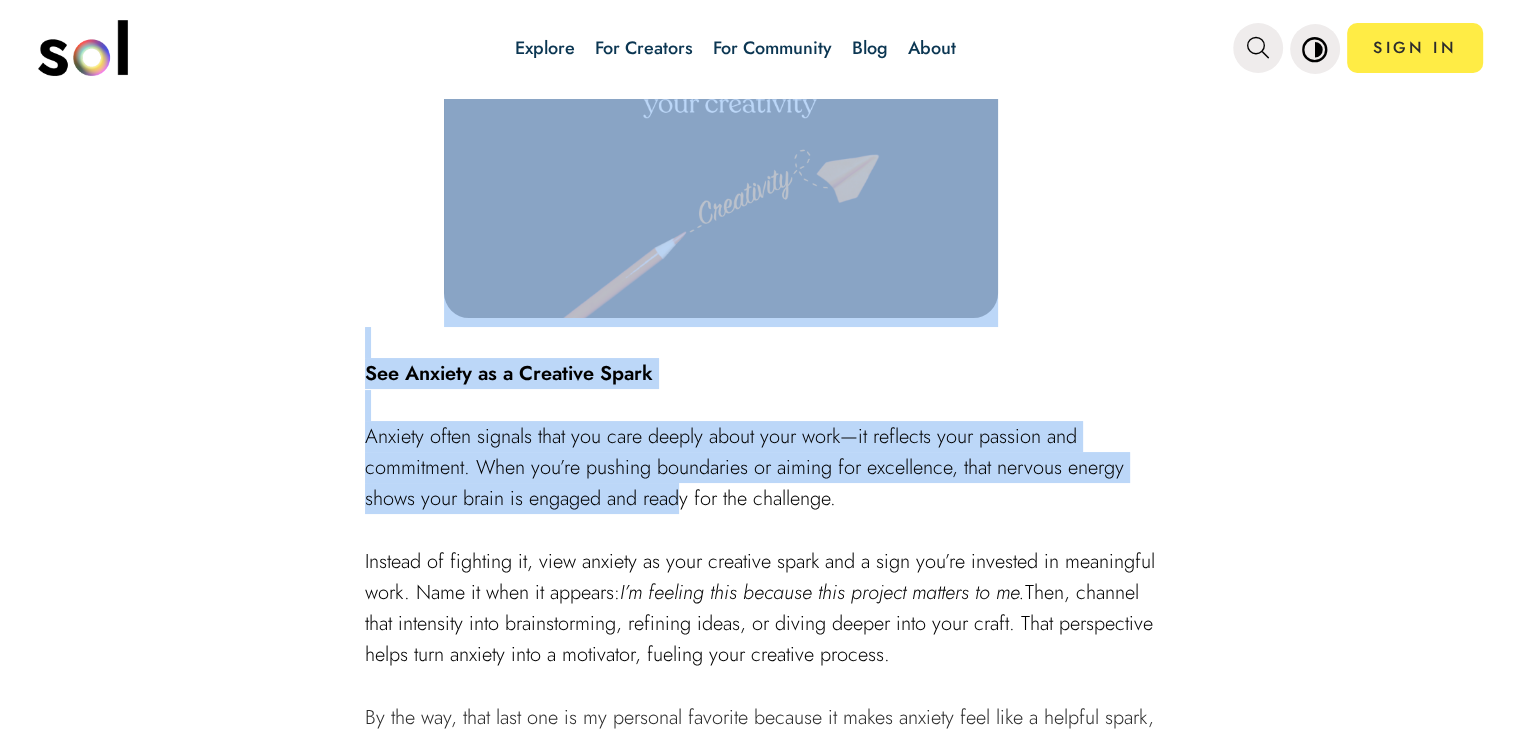 click on "Table of Contents TL;DR Sol Bites: 3 Ways to Make Friends with Anxiety How I Learned to Stop Creating My Own Anxiety Video Bite Words of Wisdom Anxiety is often seen as an enemy, but viewing it that way might be impacting your creative potential. By simply changing how you perceive anxiety, you can turn it into a powerful ally.  [DATE], we’ll break down three practical ways to leverage anxiety, transforming it from a foe to friend—and we may even get your creative juices flowing. TL;DR [PERSON_NAME] doesn’t have to stifle your creativity. You can channel that energy into something that will boost your creative output—and feel less stressed at the same time. Sol Bites: 3 Ways to Make Friends with Anxiety Work in Unfamiliar Spaces Reframe Anxiety as [MEDICAL_DATA] Instead of catastrophizing the physical sensations of anxiety (like a racing heart or tight stomach), reframe them as your body preparing you to perform at your best. When anxiety strikes during a creative task, pause and think,  Click Here to Read Now" at bounding box center [760, 352] 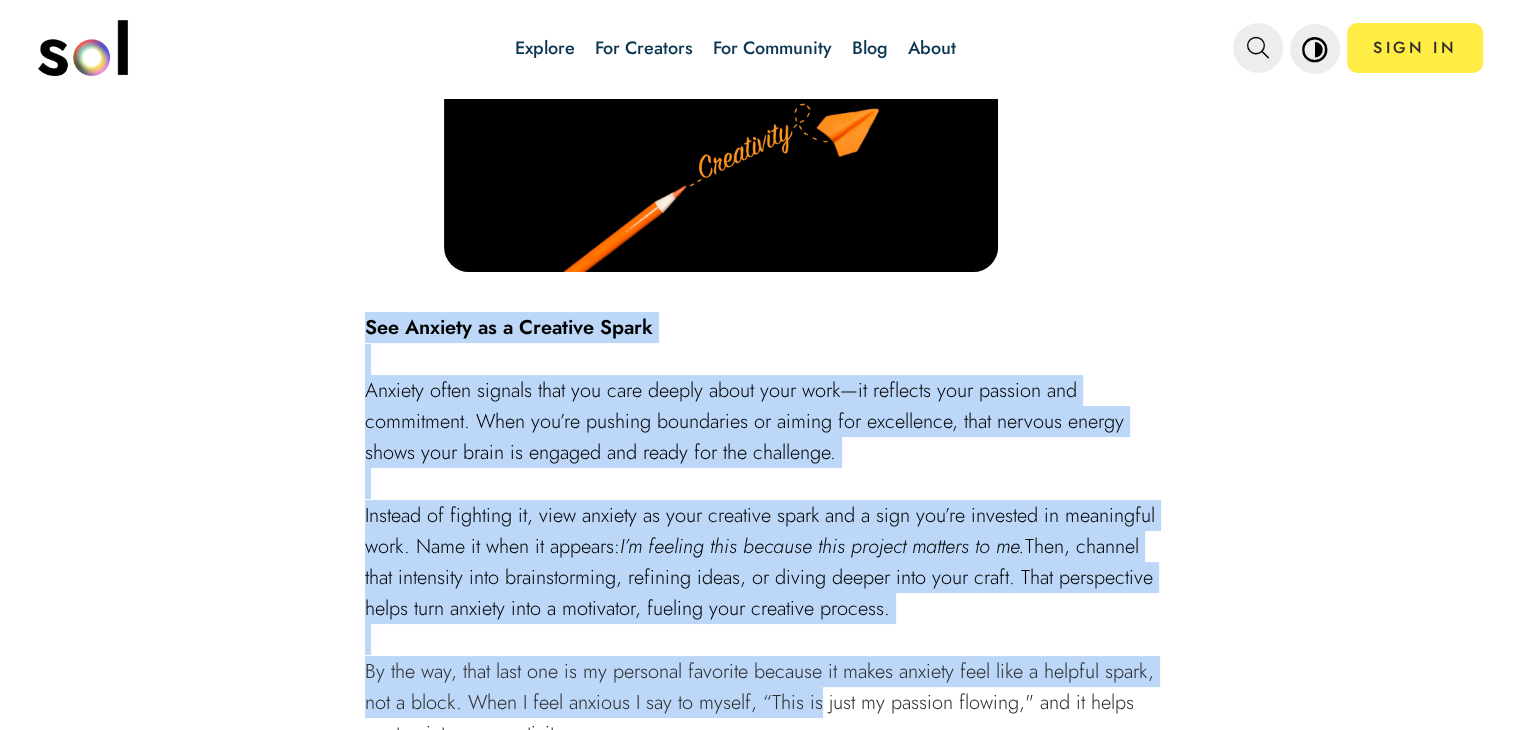 scroll, scrollTop: 2800, scrollLeft: 0, axis: vertical 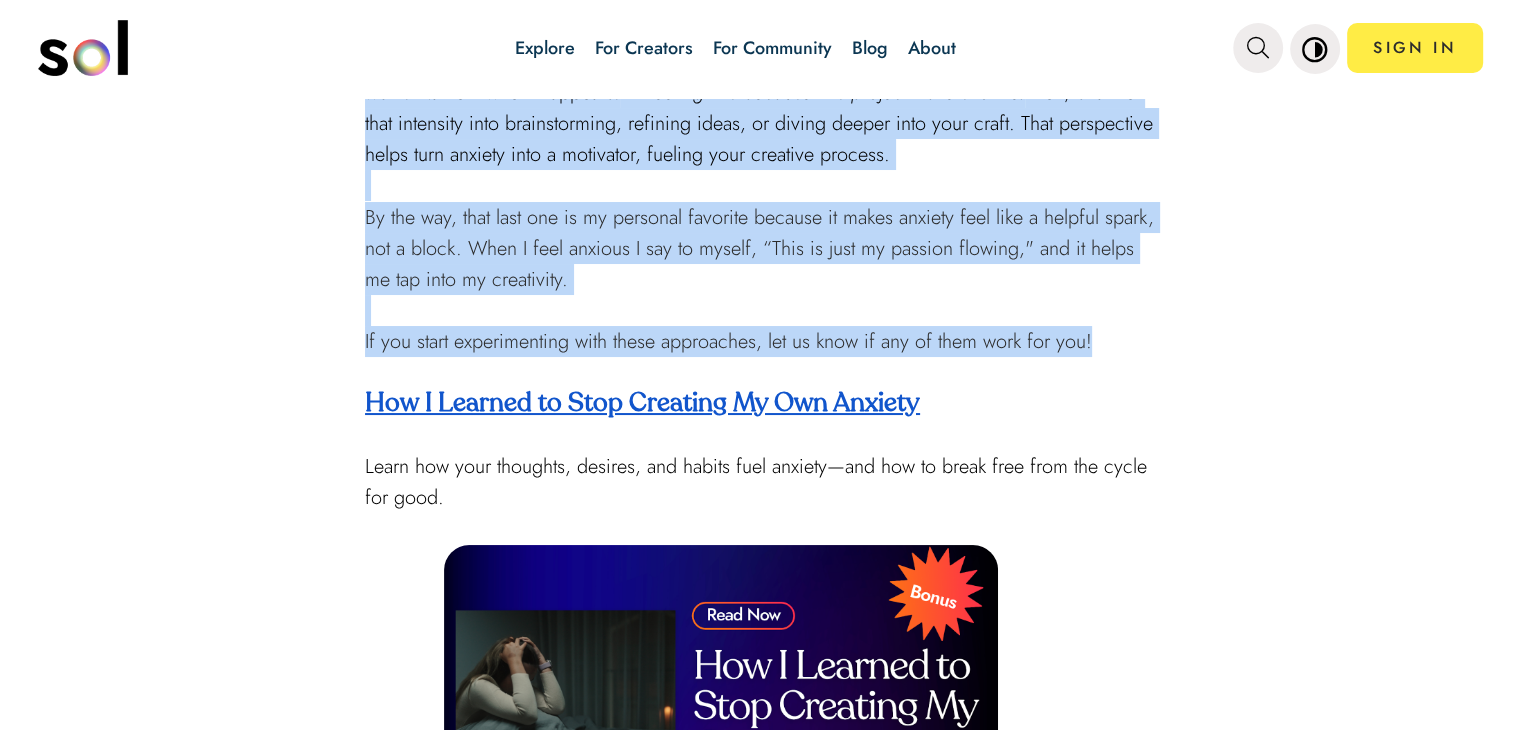 drag, startPoint x: 365, startPoint y: 358, endPoint x: 1125, endPoint y: 326, distance: 760.6734 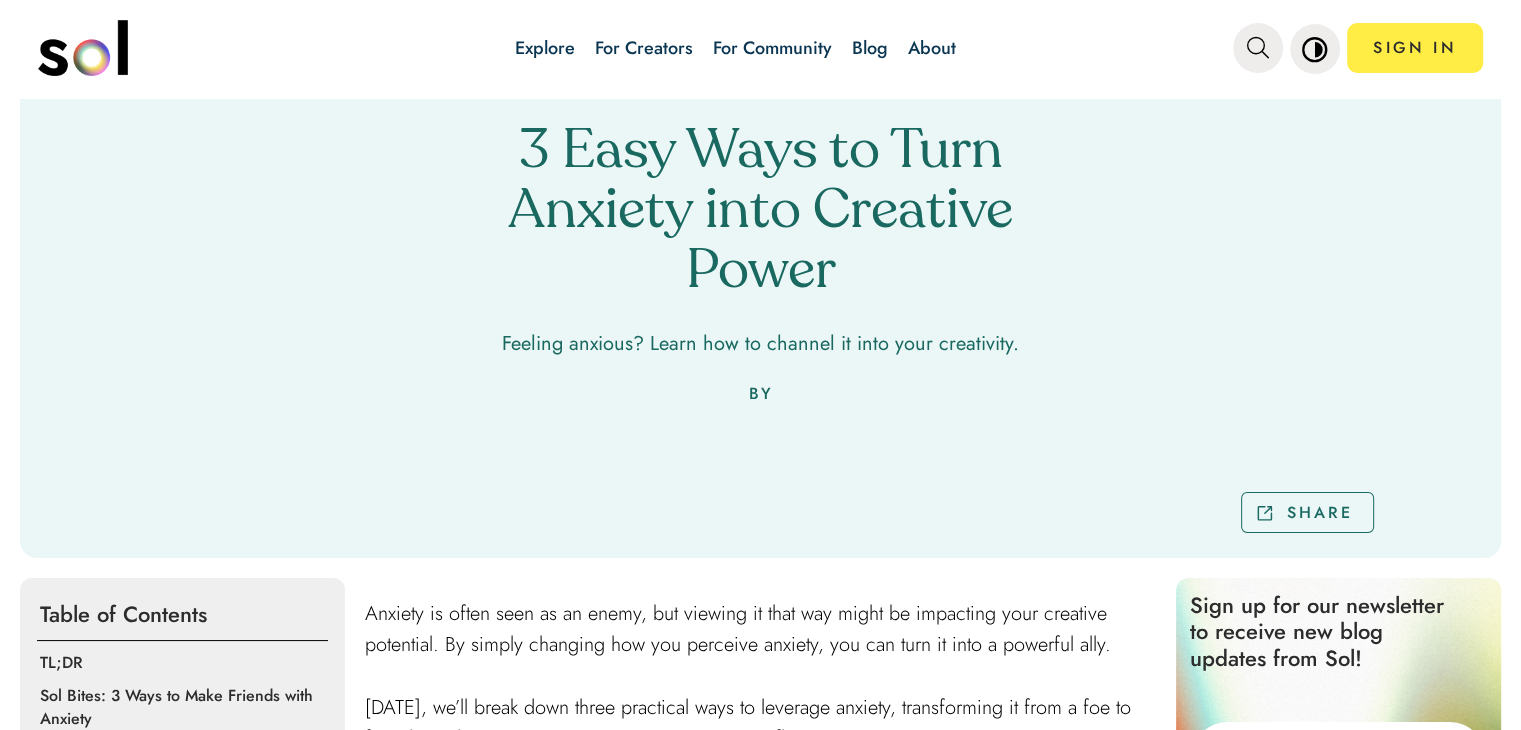 scroll, scrollTop: 0, scrollLeft: 0, axis: both 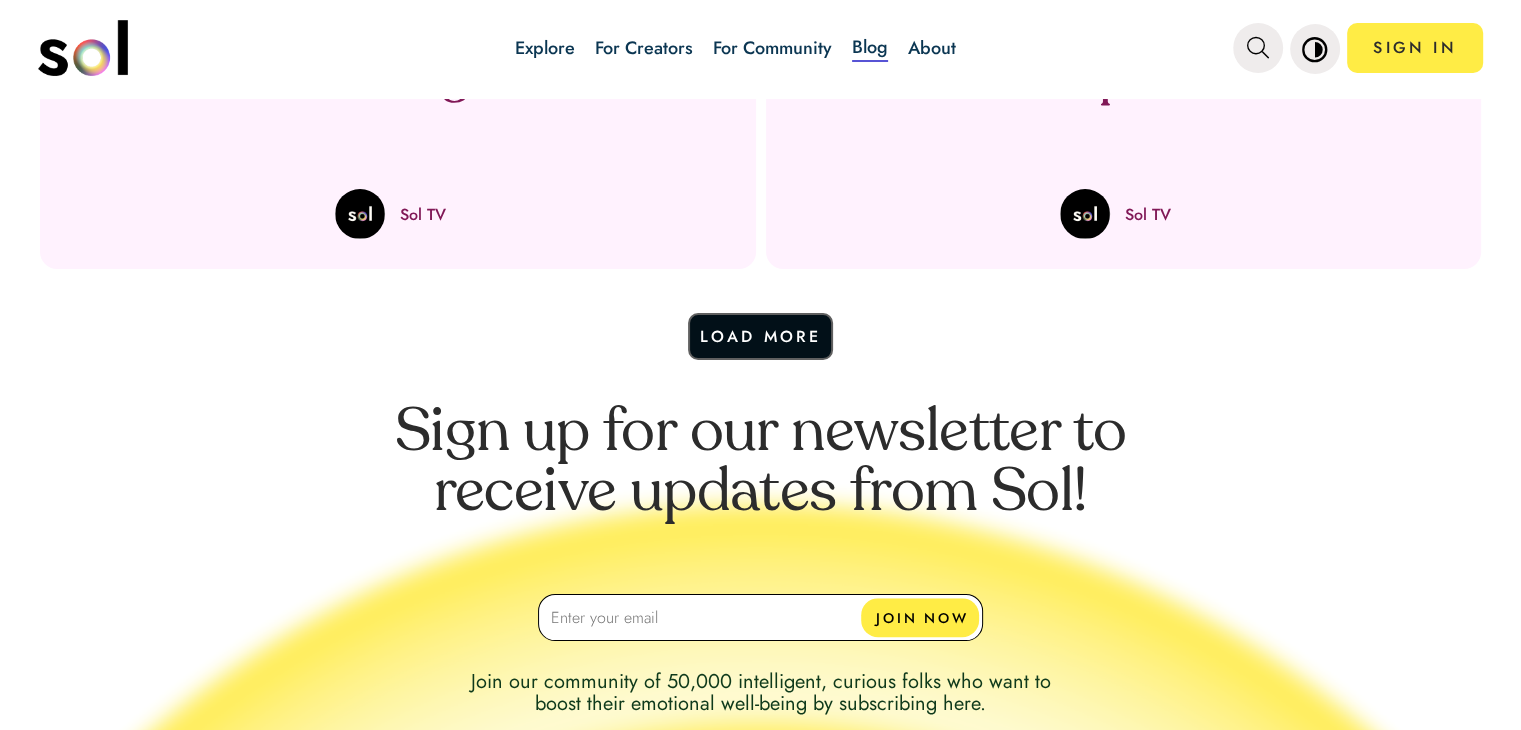 click on "Load More" at bounding box center (761, 336) 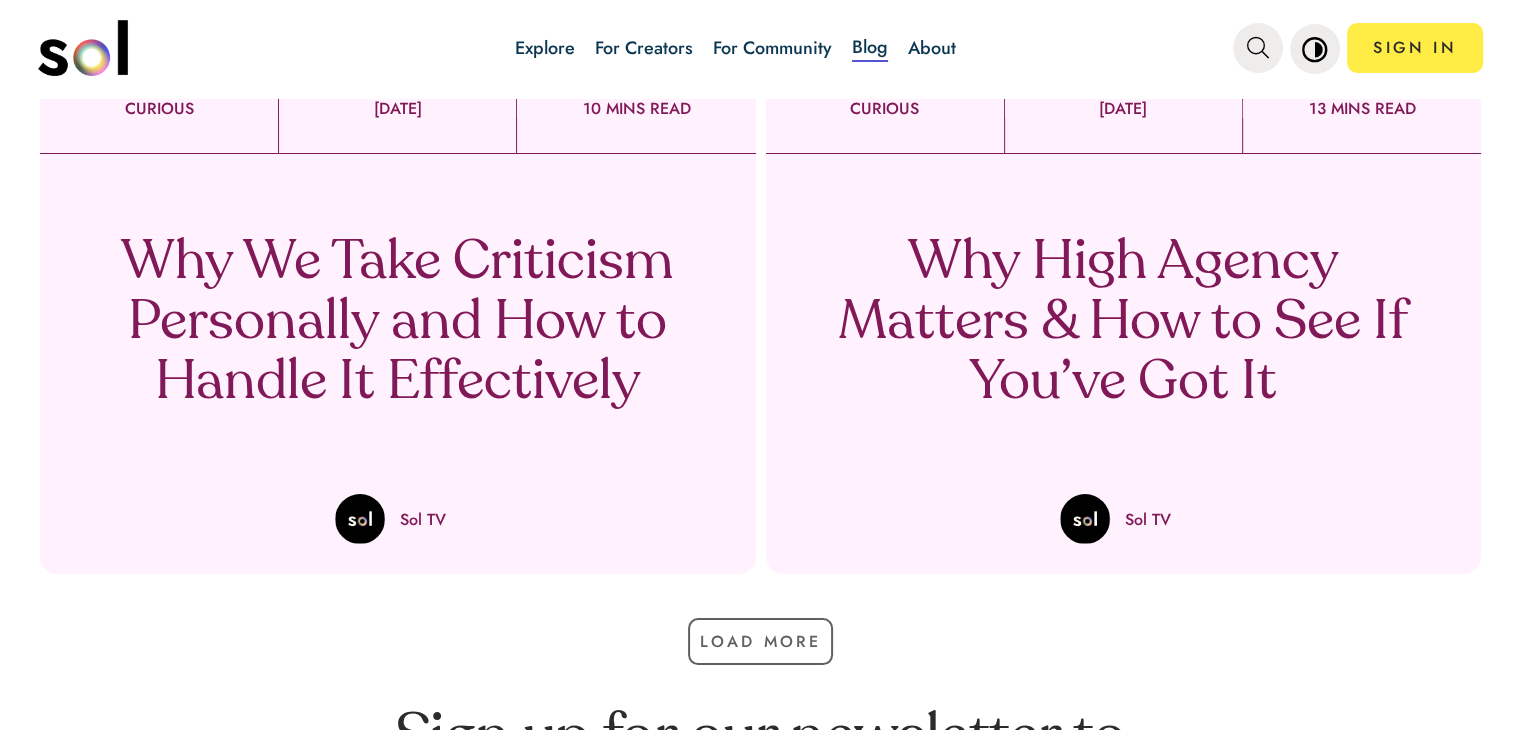 scroll, scrollTop: 2480, scrollLeft: 0, axis: vertical 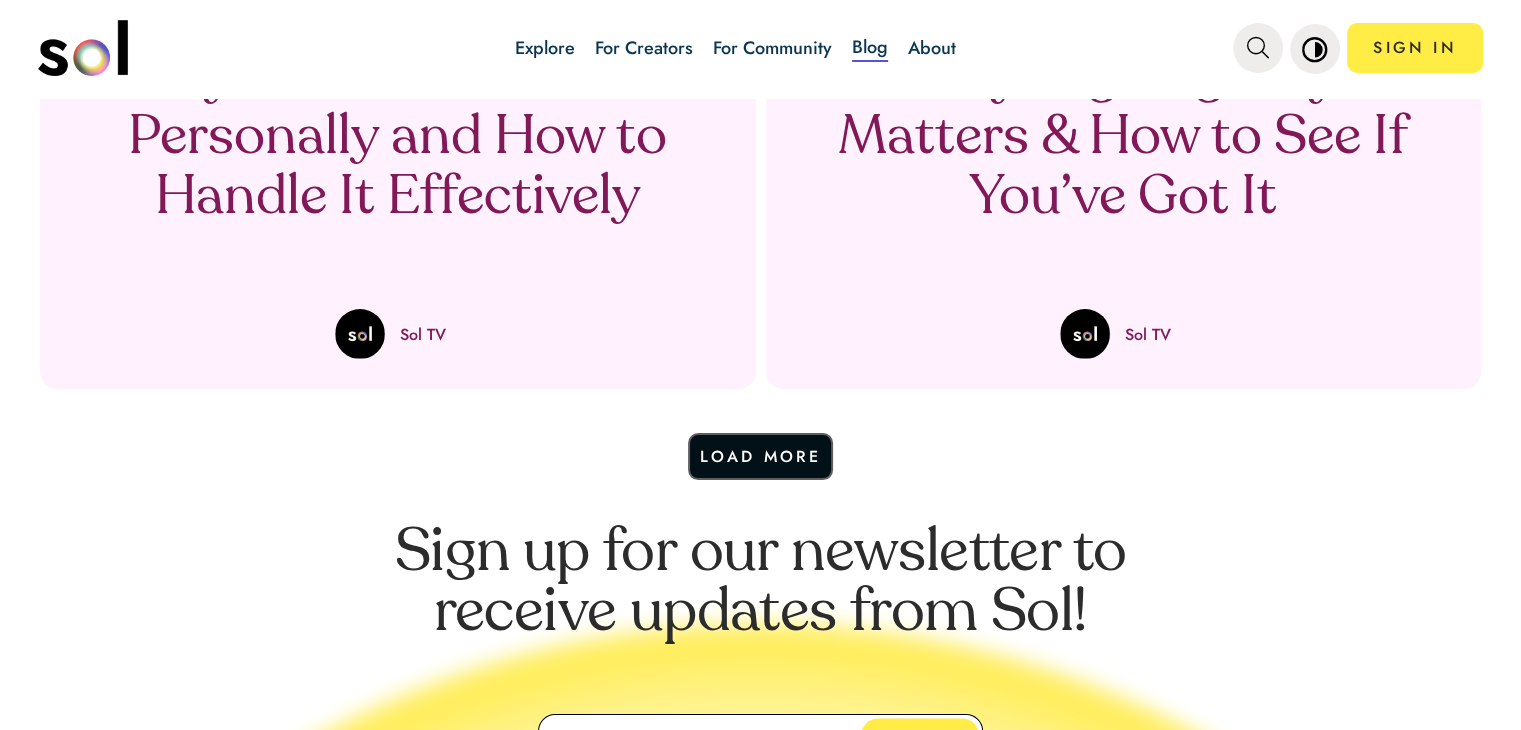 click on "Load More" at bounding box center (761, 456) 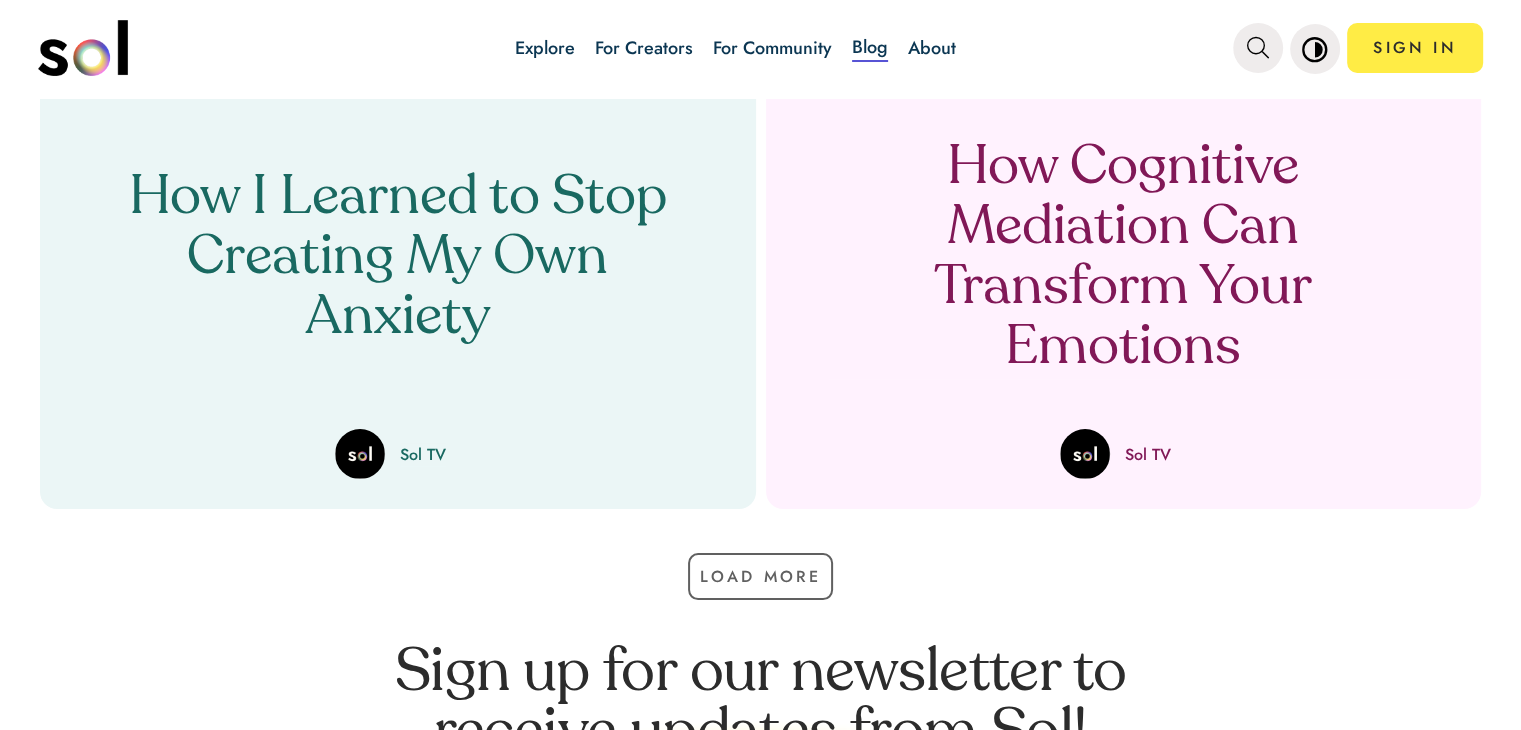 scroll, scrollTop: 3280, scrollLeft: 0, axis: vertical 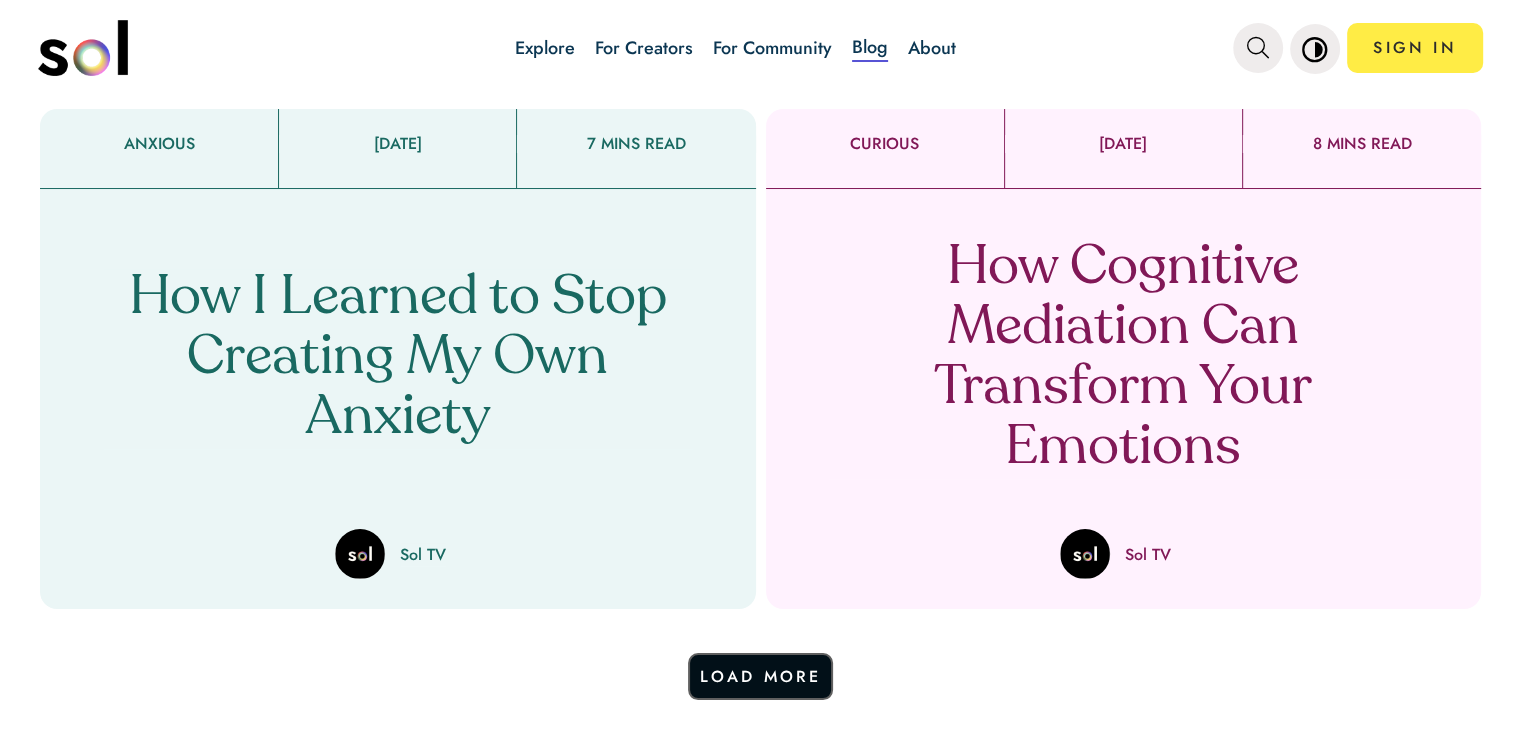 click on "Load More" at bounding box center [761, 676] 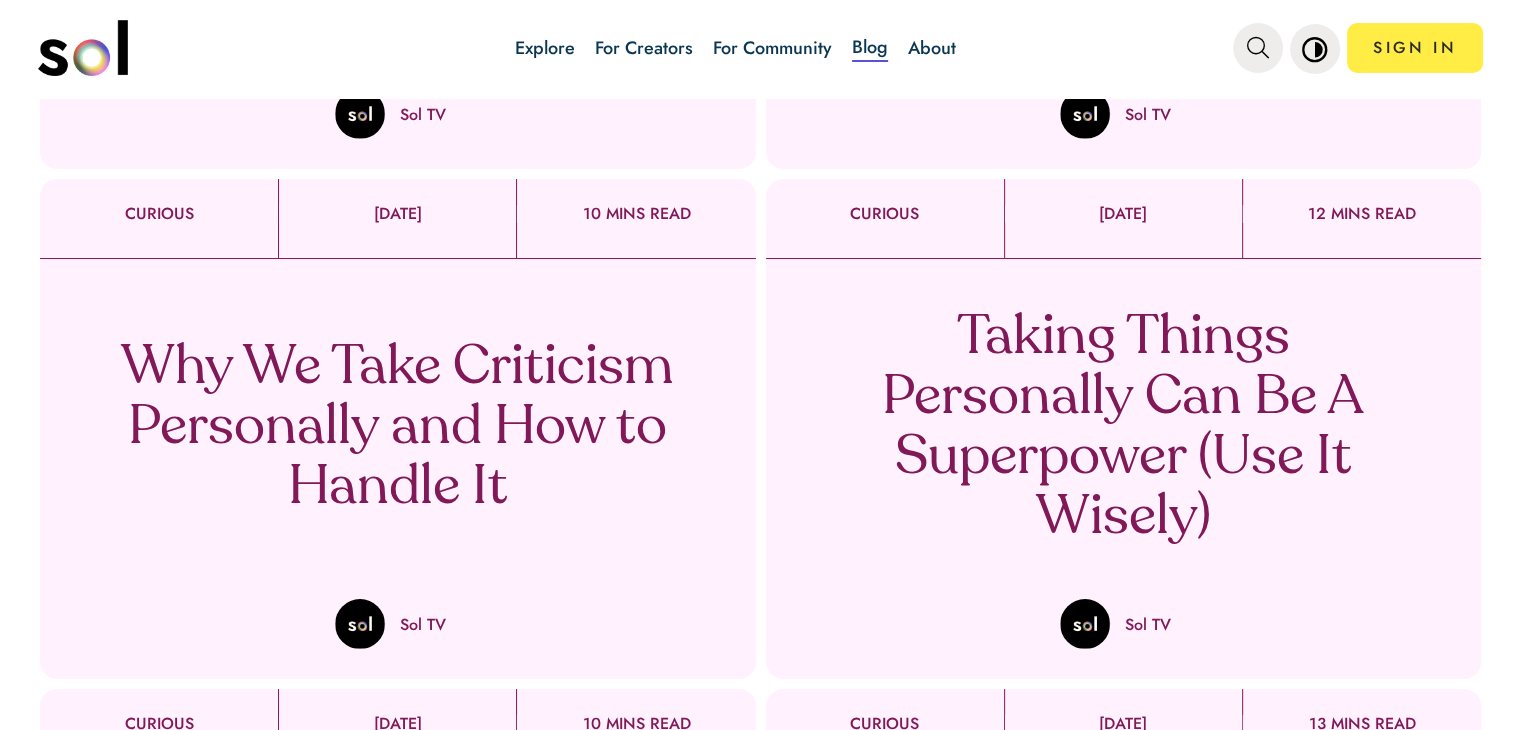scroll, scrollTop: 2080, scrollLeft: 0, axis: vertical 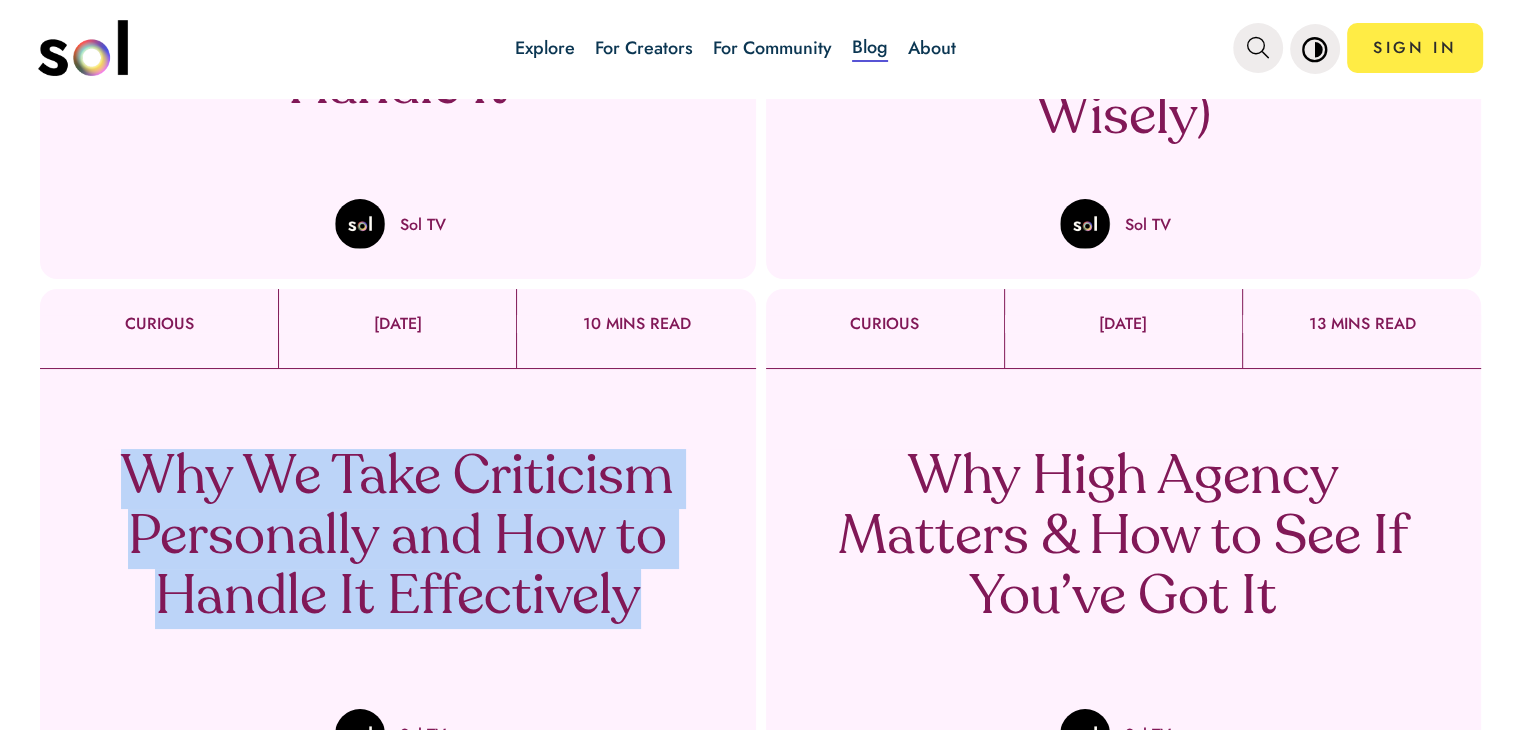 drag, startPoint x: 102, startPoint y: 473, endPoint x: 593, endPoint y: 568, distance: 500.106 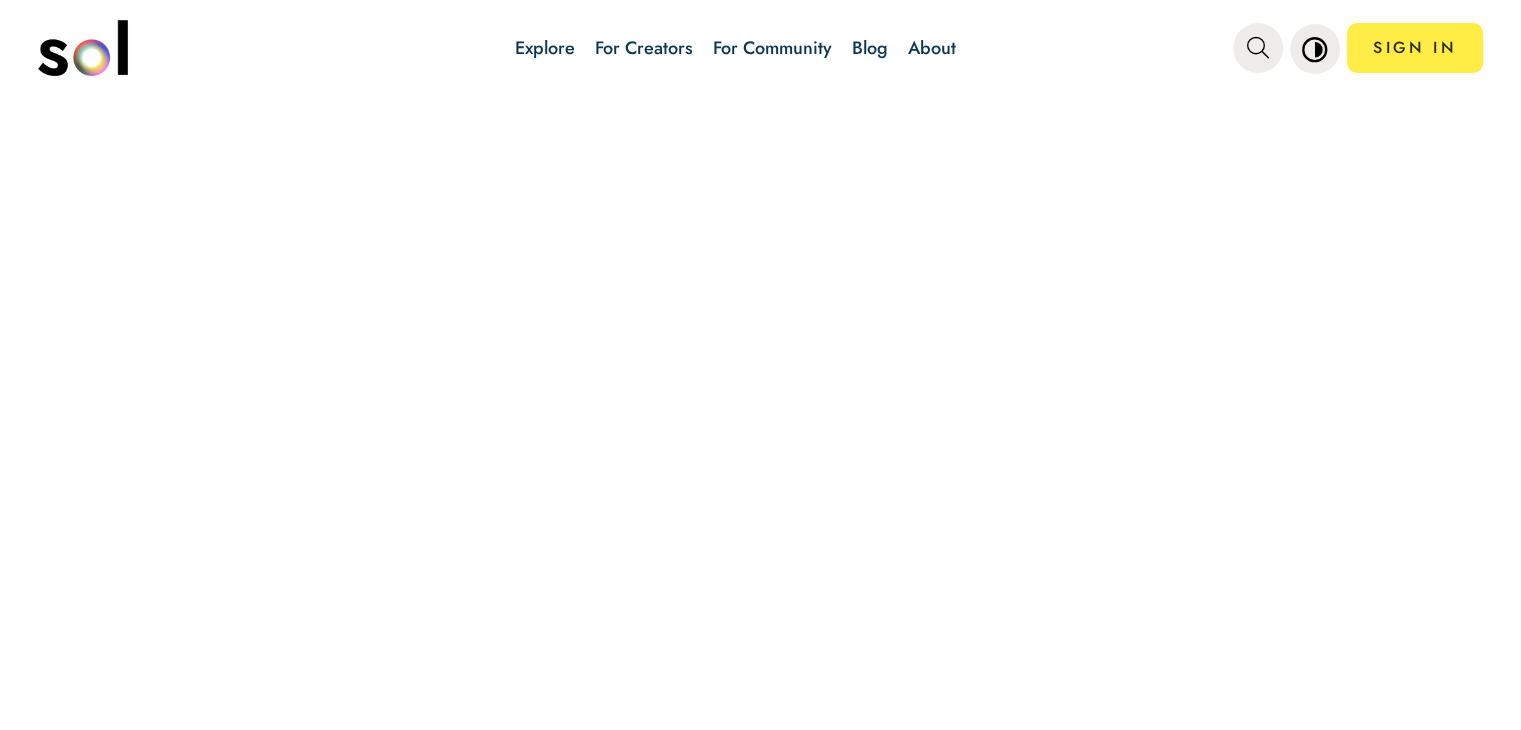 scroll, scrollTop: 0, scrollLeft: 0, axis: both 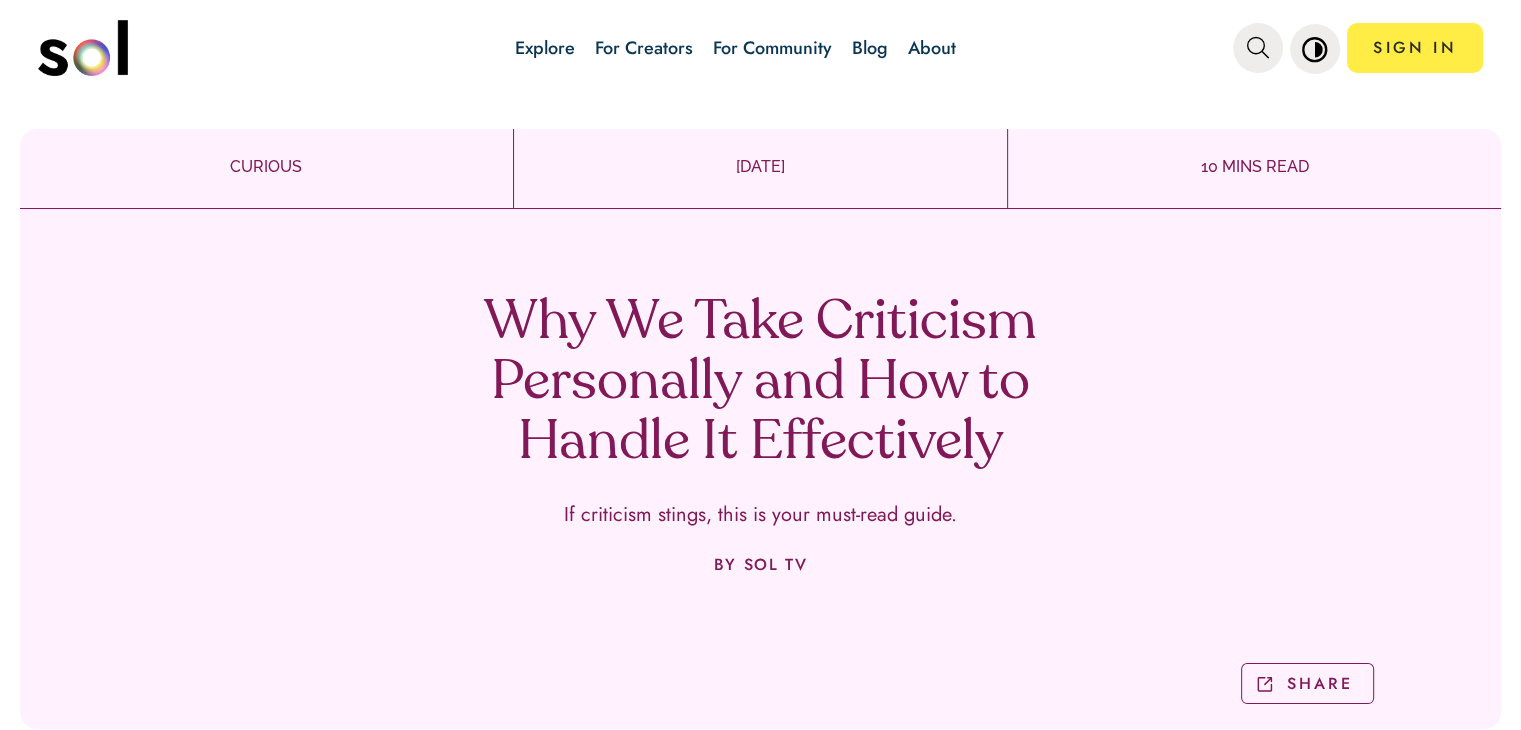 drag, startPoint x: 592, startPoint y: 567, endPoint x: 1200, endPoint y: 313, distance: 658.92334 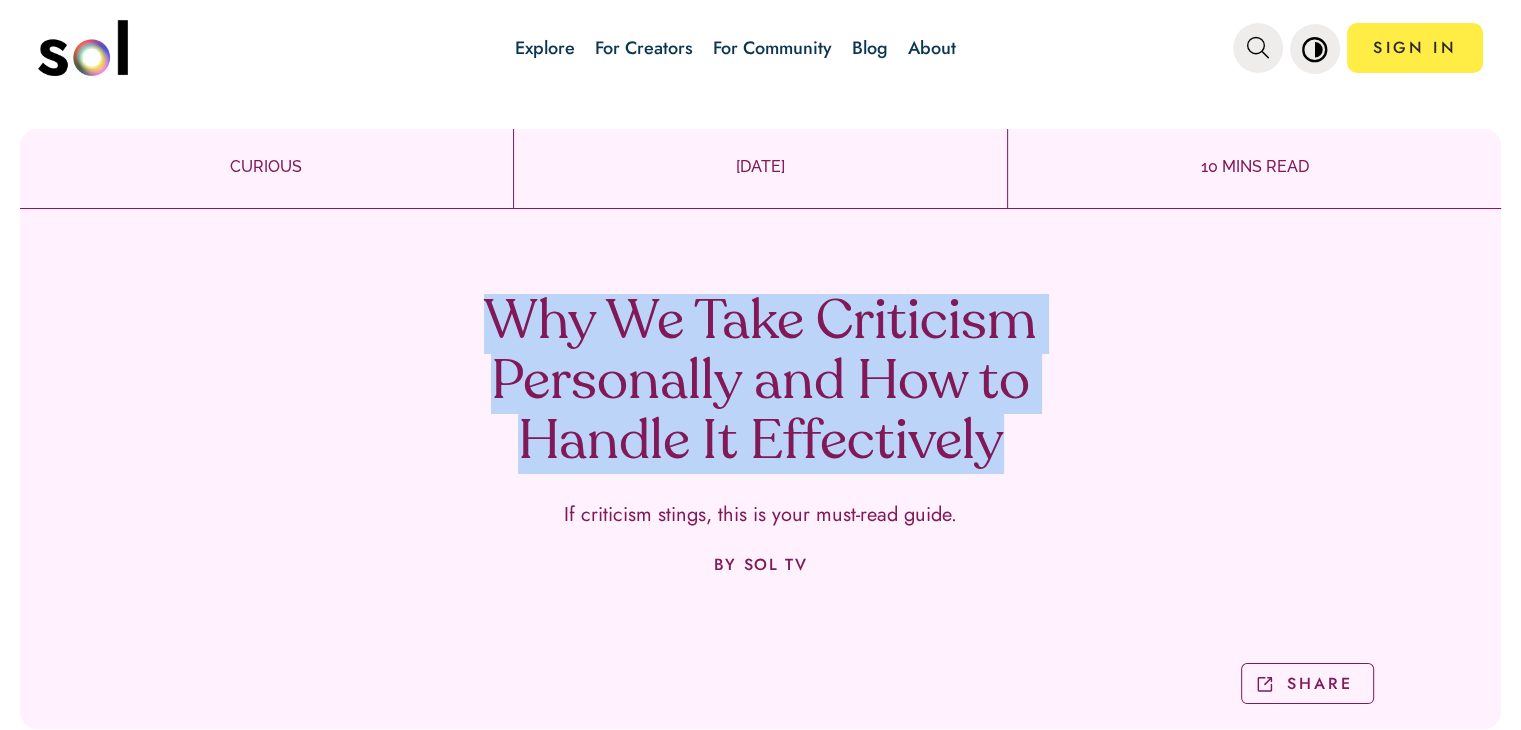 drag, startPoint x: 712, startPoint y: 353, endPoint x: 951, endPoint y: 422, distance: 248.76093 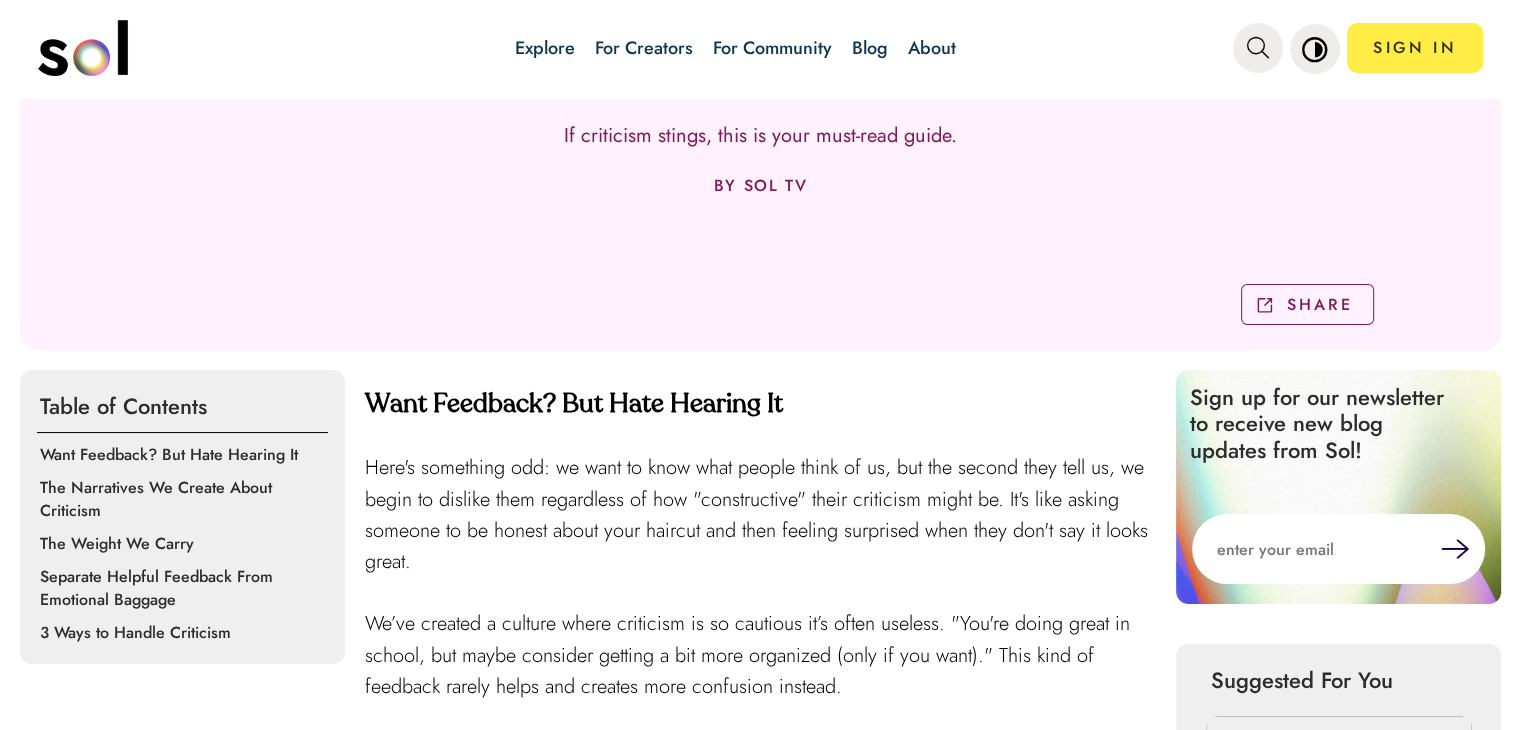 scroll, scrollTop: 600, scrollLeft: 0, axis: vertical 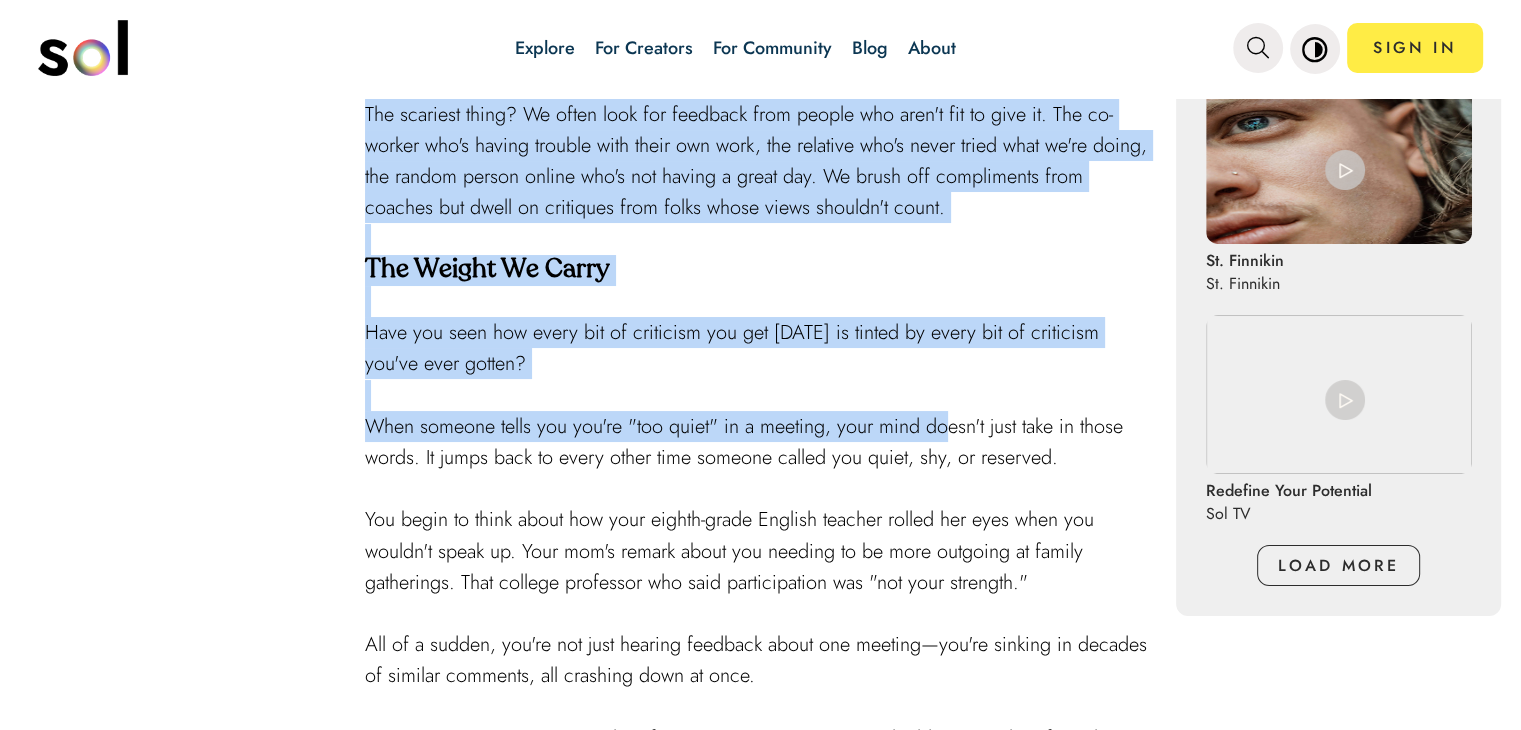 drag, startPoint x: 368, startPoint y: 185, endPoint x: 953, endPoint y: 416, distance: 628.9563 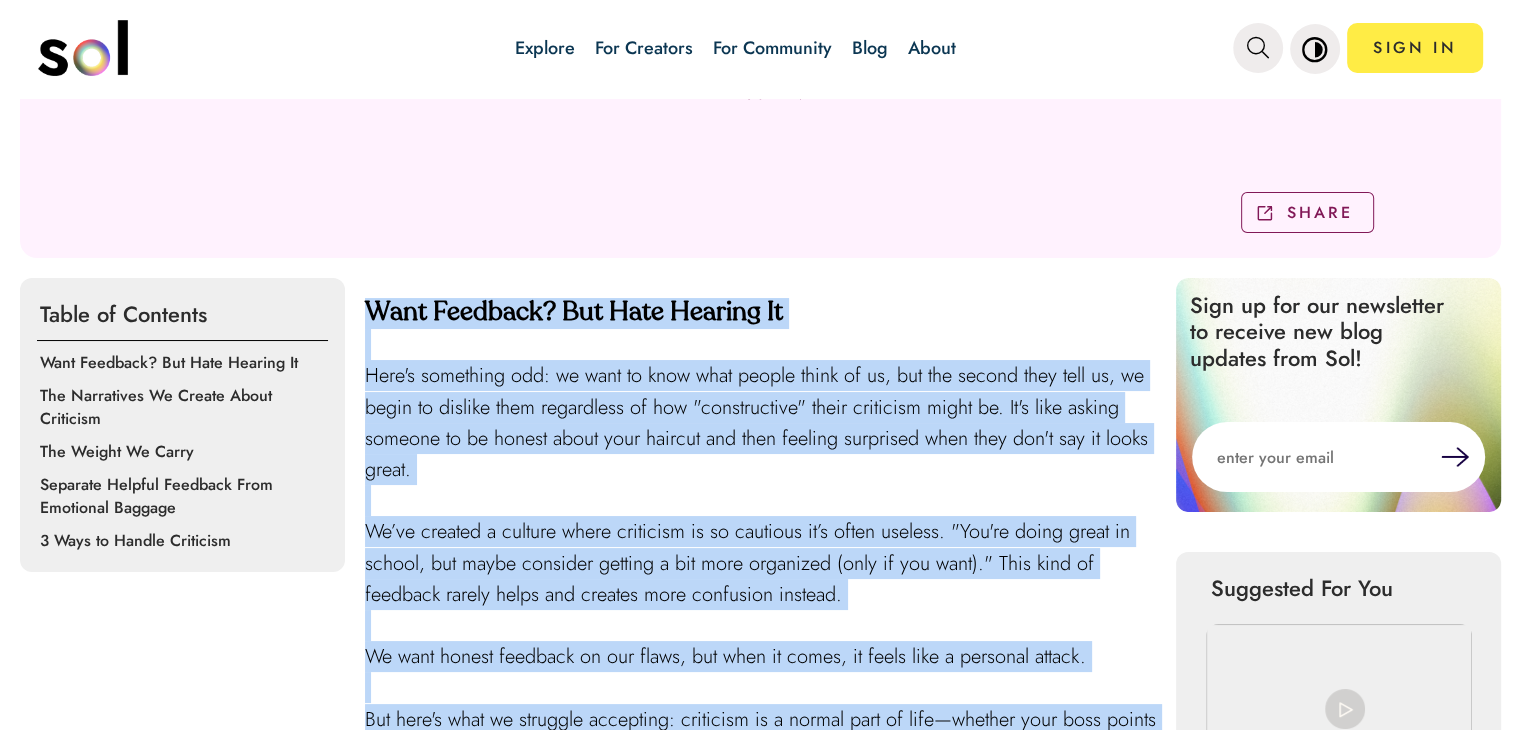 scroll, scrollTop: 200, scrollLeft: 0, axis: vertical 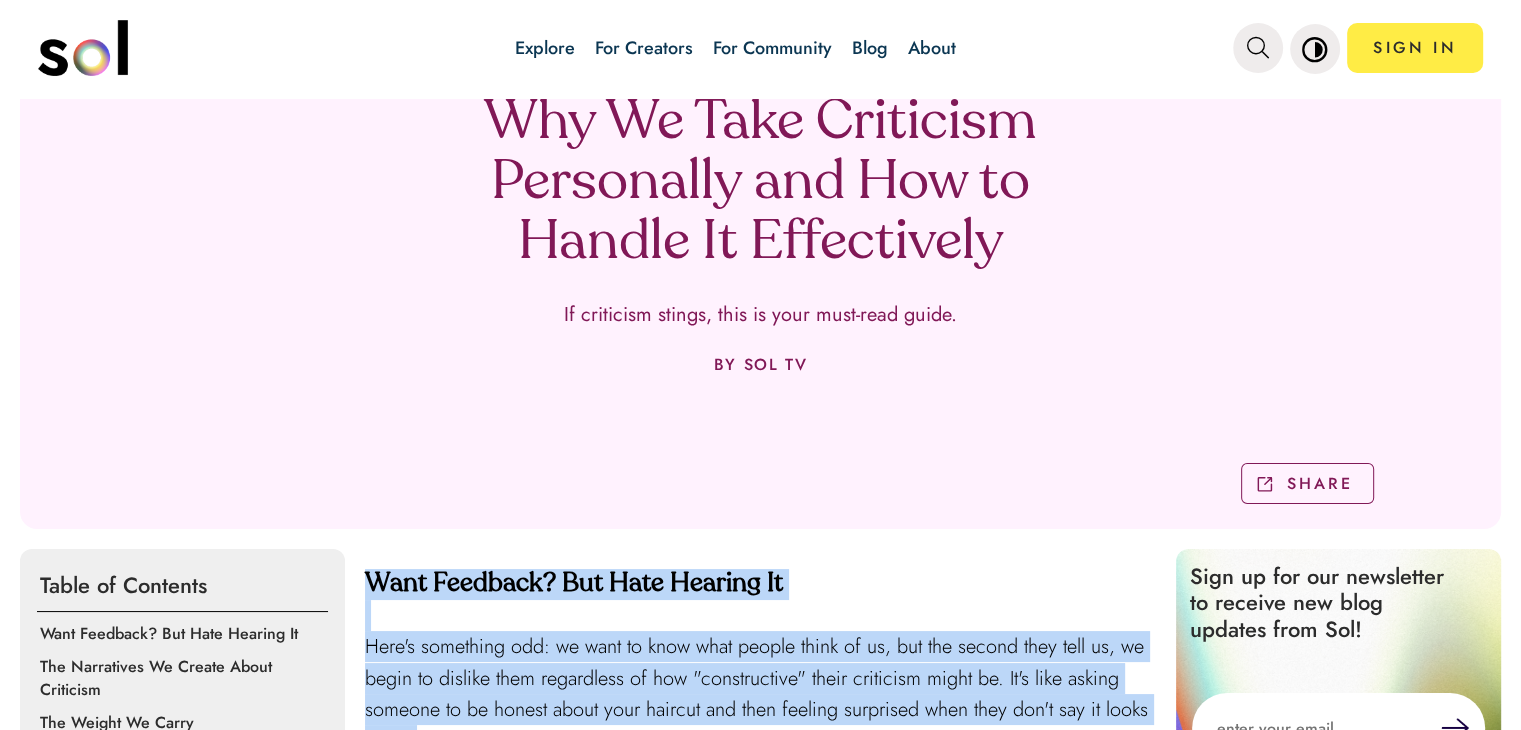 click on "CURIOUS   [DATE]   10 MINS READ  Why We Take Criticism Personally and How to Handle It Effectively If criticism stings, this is your must-read guide. BY SOL TV SHARE SHARE Table of Contents Want Feedback? But Hate Hearing It The Narratives We Create About Criticism The Weight We Carry Separate Helpful Feedback From Emotional Baggage  3 Ways to Handle Criticism  Want Feedback? But Hate Hearing It Here's something odd: we want to know what people think of us, but the second they tell us, we begin to dislike them regardless of how "constructive" their criticism might be. It's like asking someone to be honest about your haircut and then feeling surprised when they don't say it looks great. We’ve created a culture where criticism is so cautious it’s often useless. "You're doing great in school, but maybe consider getting a bit more organized (only if you want)." This kind of feedback rarely helps and creates more confusion instead. The Narratives We Create About Criticism The Weight We Carry   Sol TV" at bounding box center [760, 1887] 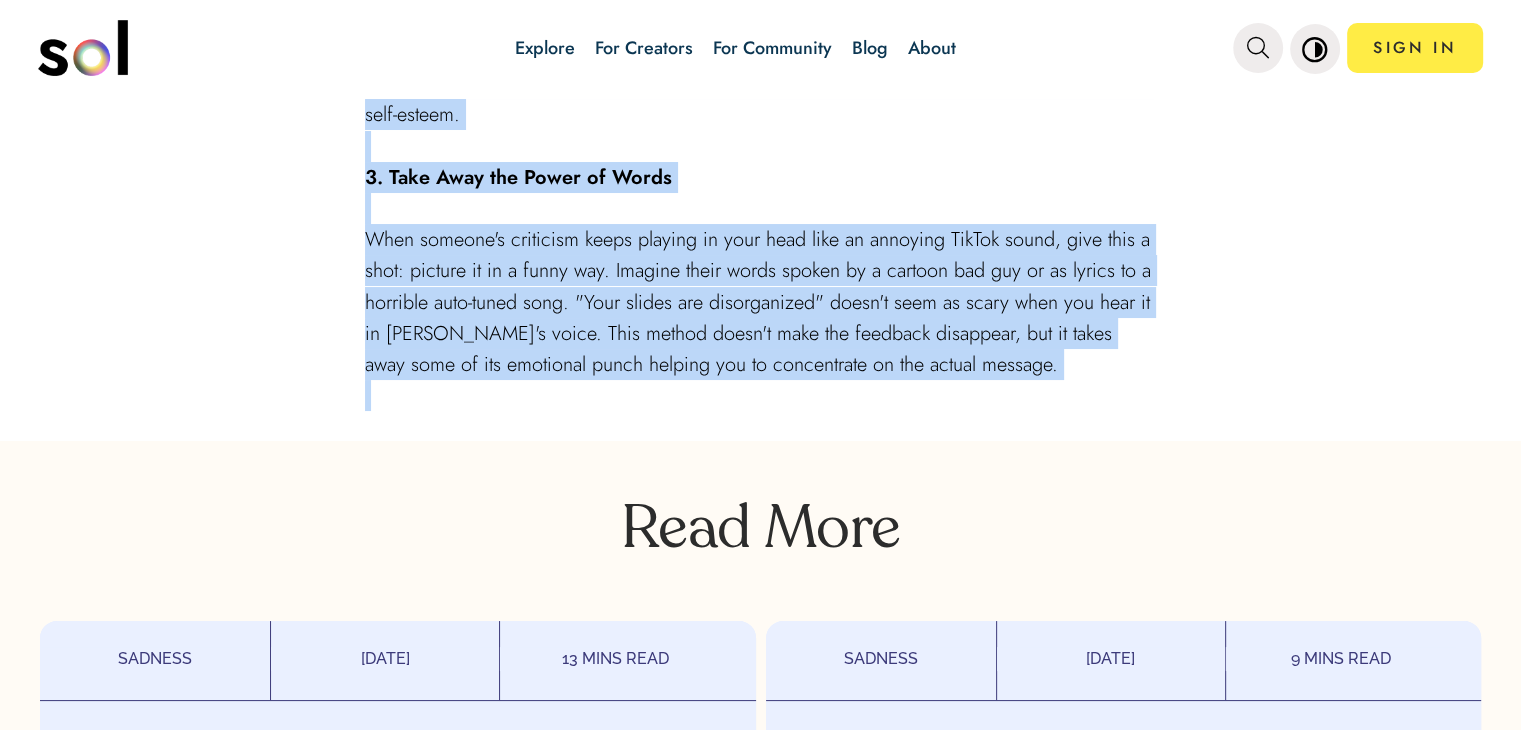scroll, scrollTop: 3600, scrollLeft: 0, axis: vertical 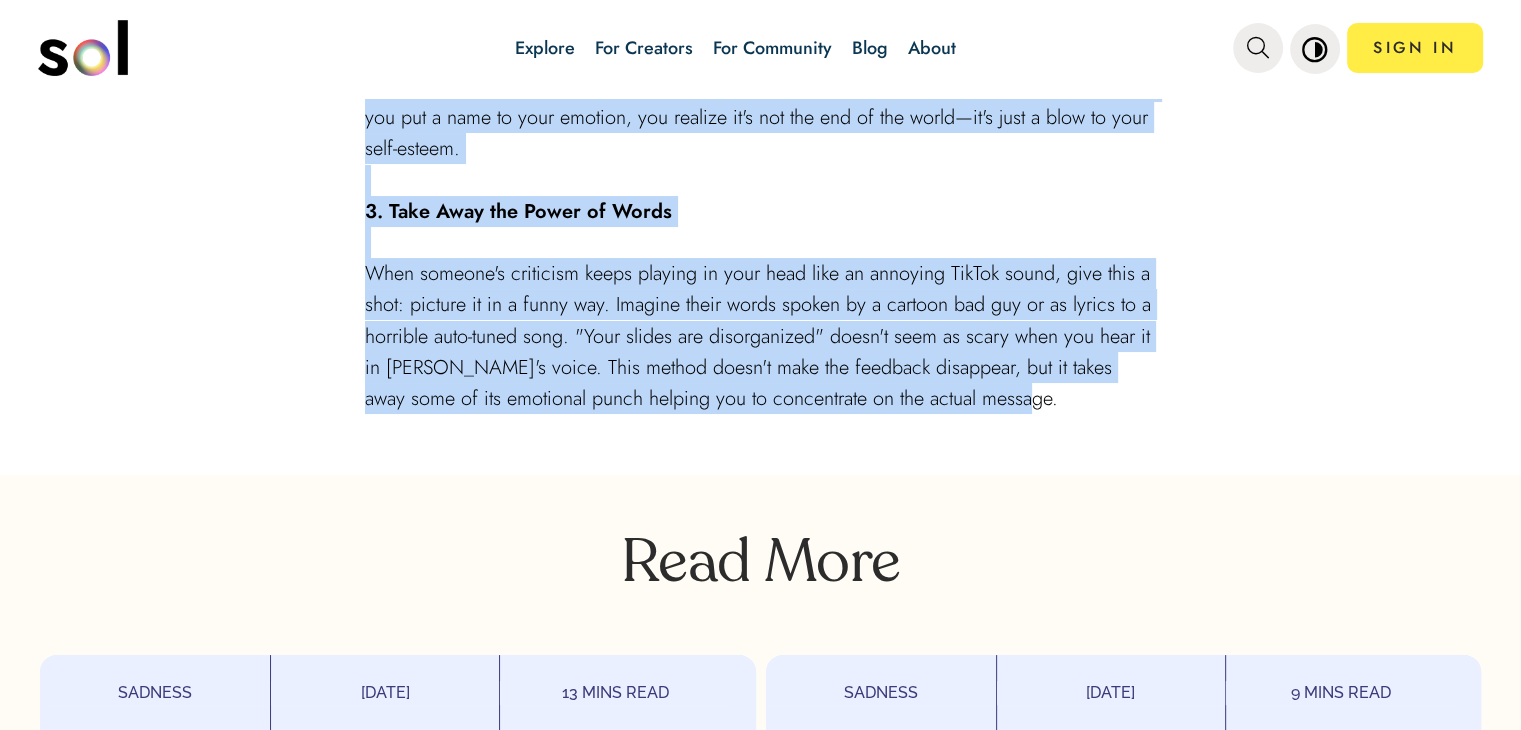 drag, startPoint x: 380, startPoint y: 579, endPoint x: 1068, endPoint y: 429, distance: 704.1619 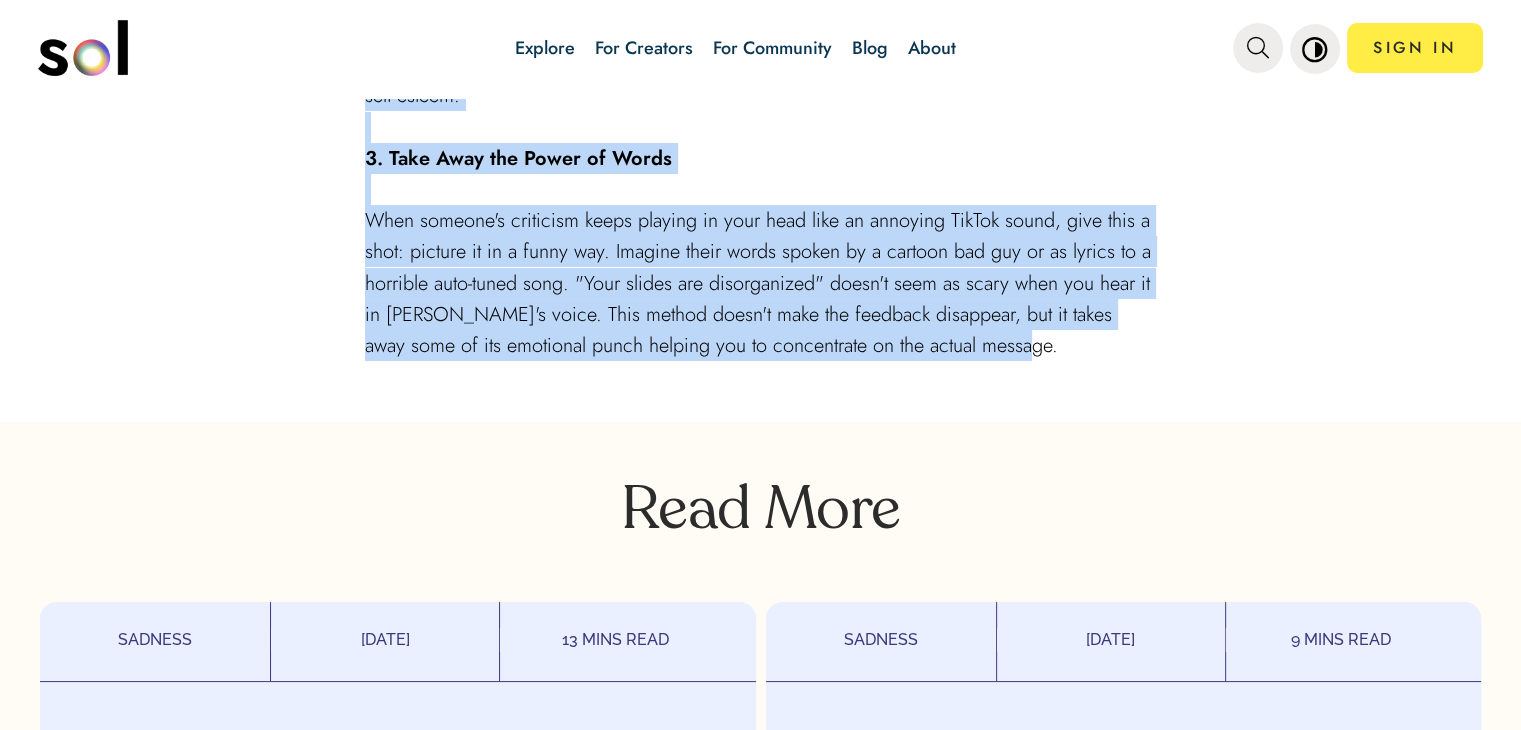 scroll, scrollTop: 3451, scrollLeft: 0, axis: vertical 